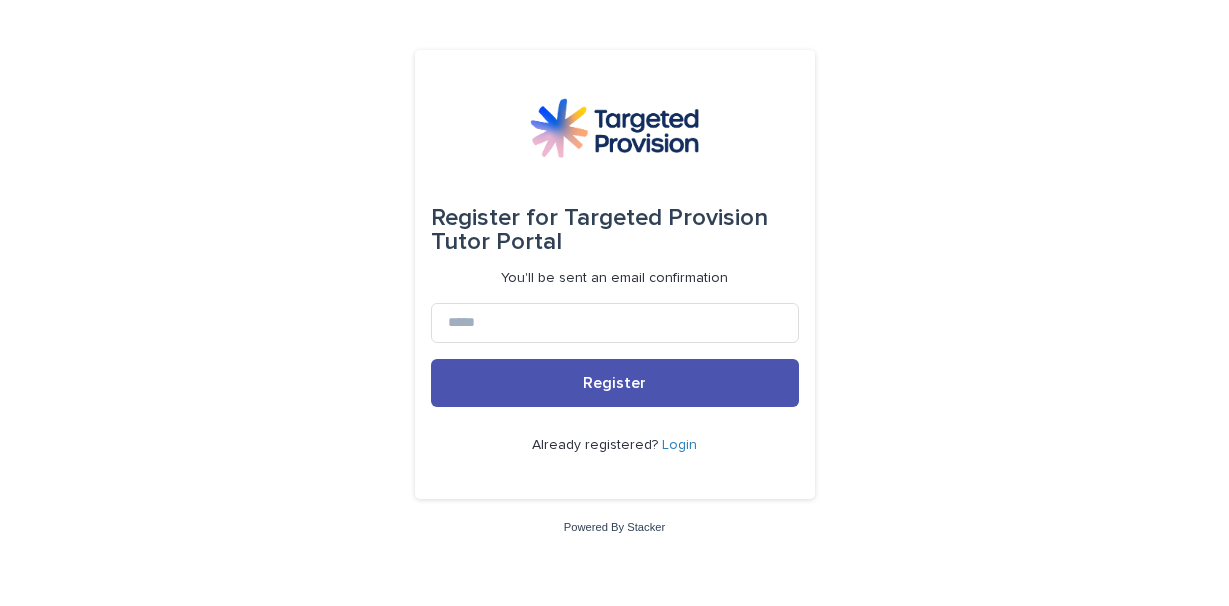scroll, scrollTop: 0, scrollLeft: 0, axis: both 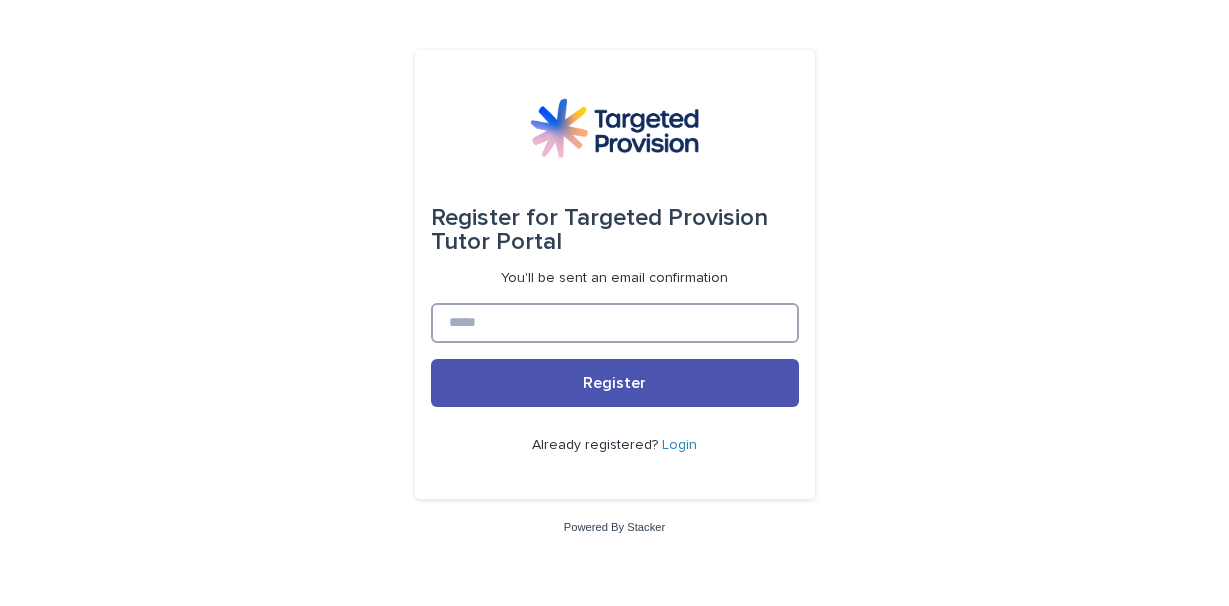 click at bounding box center [615, 323] 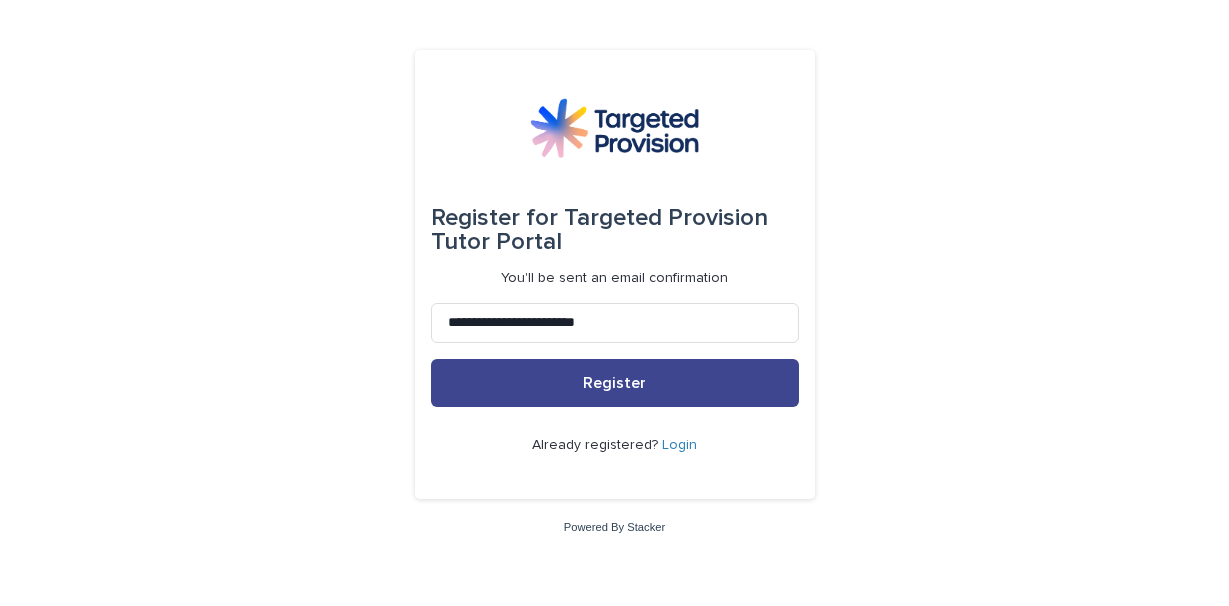 click on "Register" at bounding box center (615, 383) 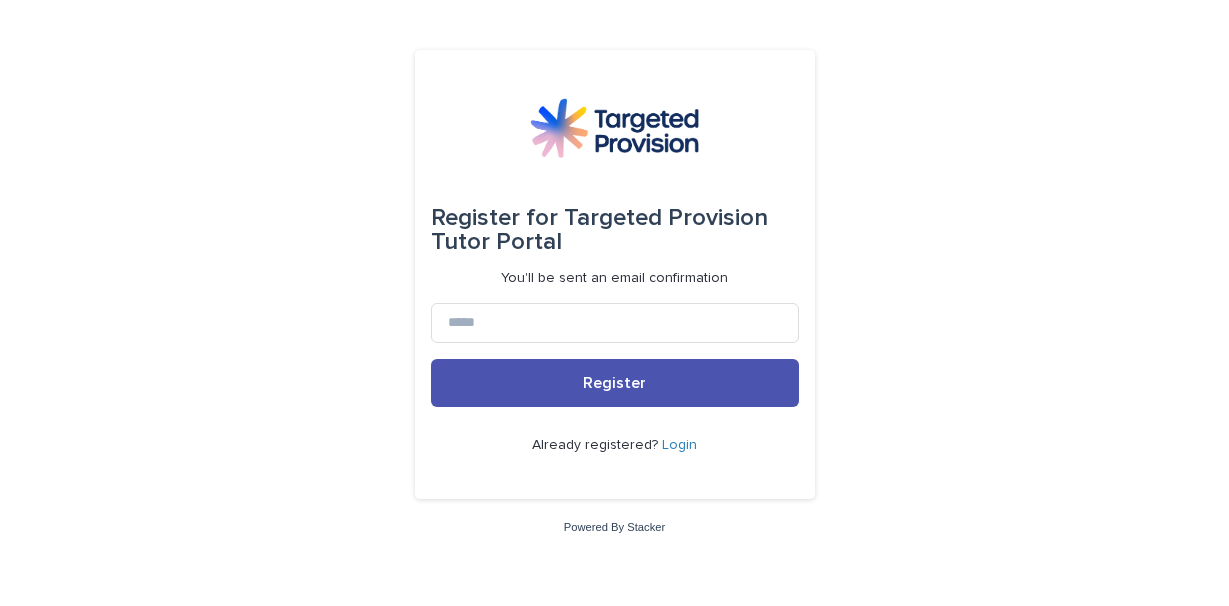 scroll, scrollTop: 0, scrollLeft: 0, axis: both 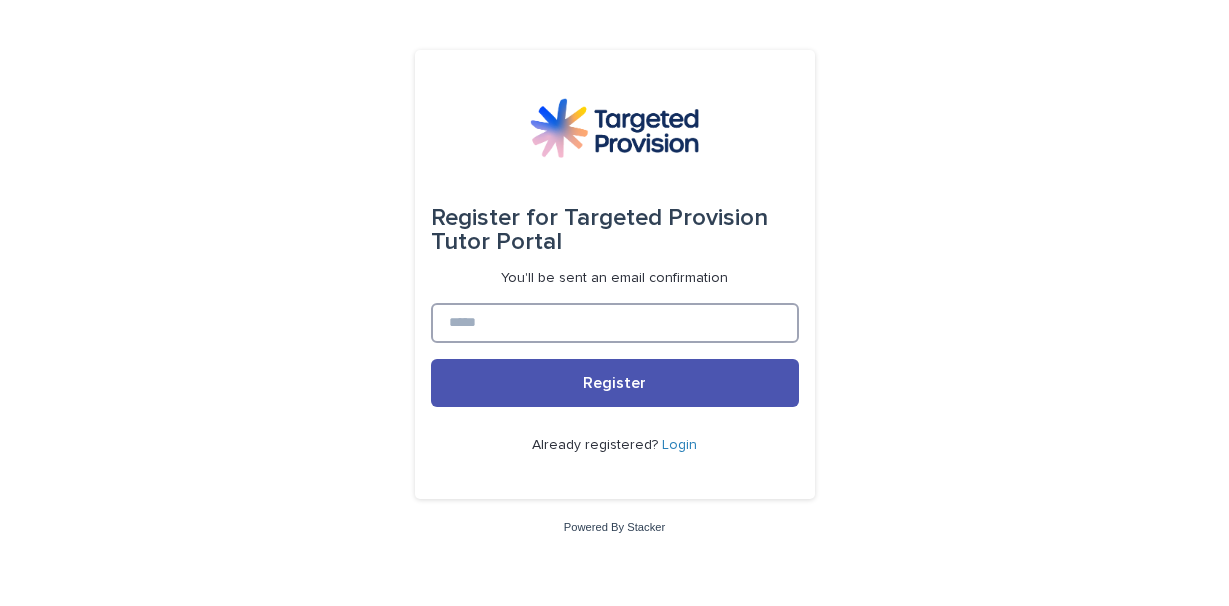 click at bounding box center (615, 323) 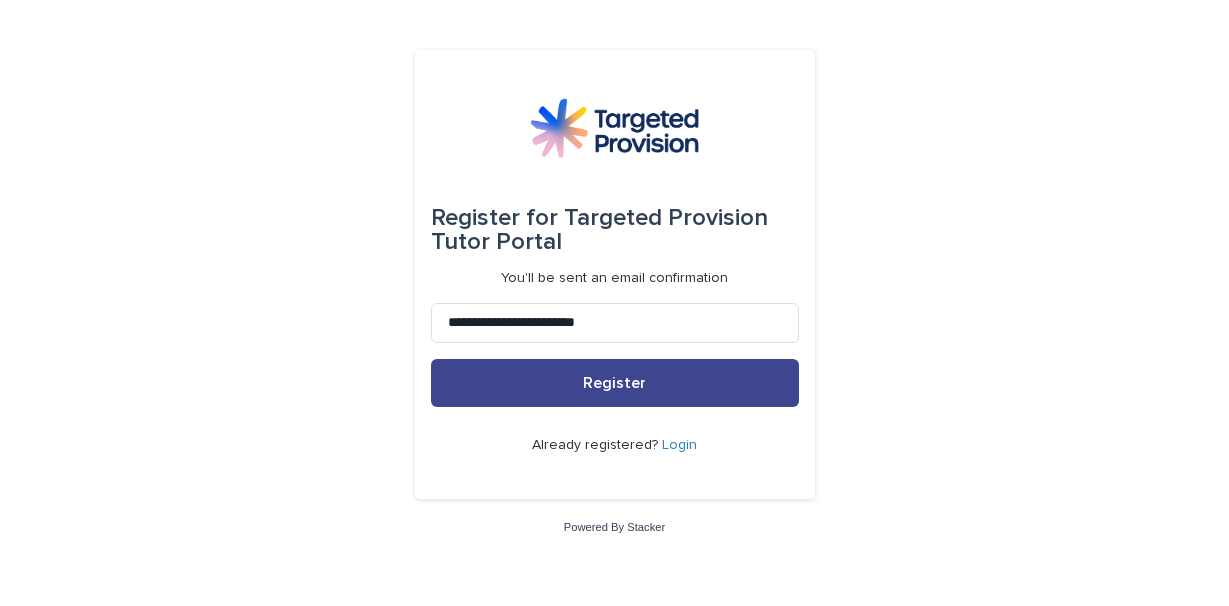 click on "Register" at bounding box center (614, 383) 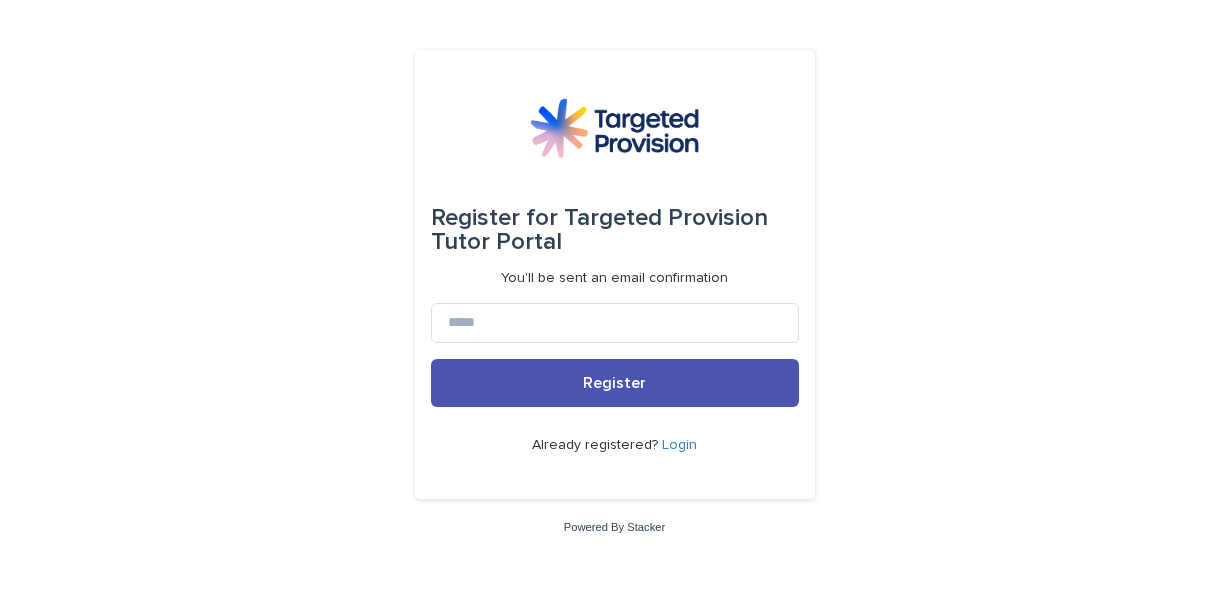 scroll, scrollTop: 0, scrollLeft: 0, axis: both 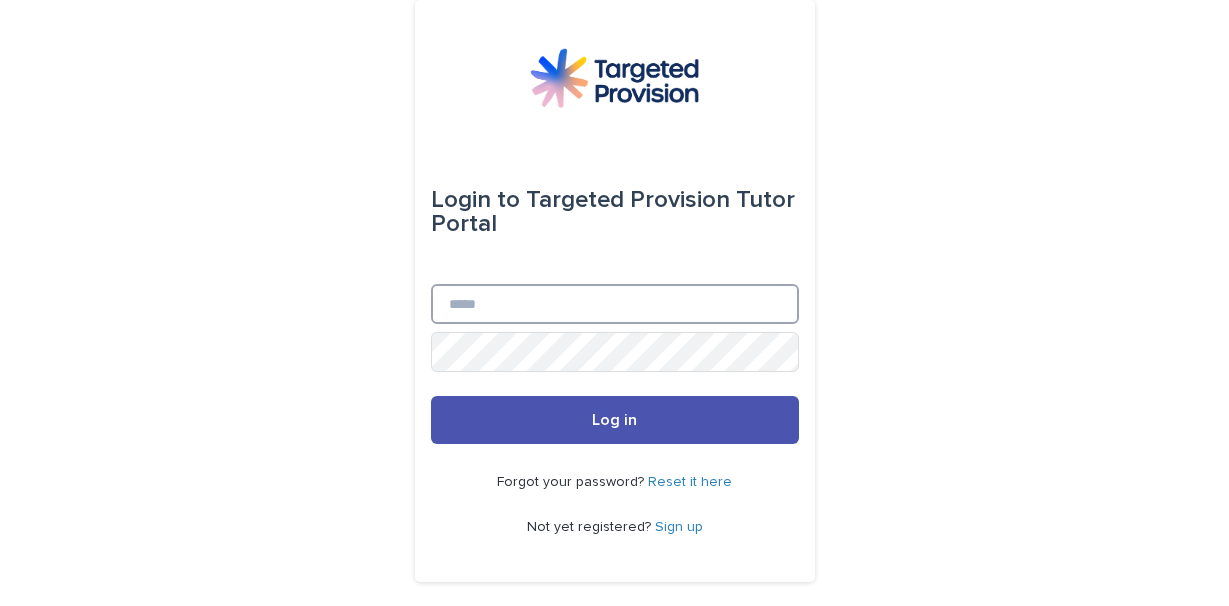 type on "**********" 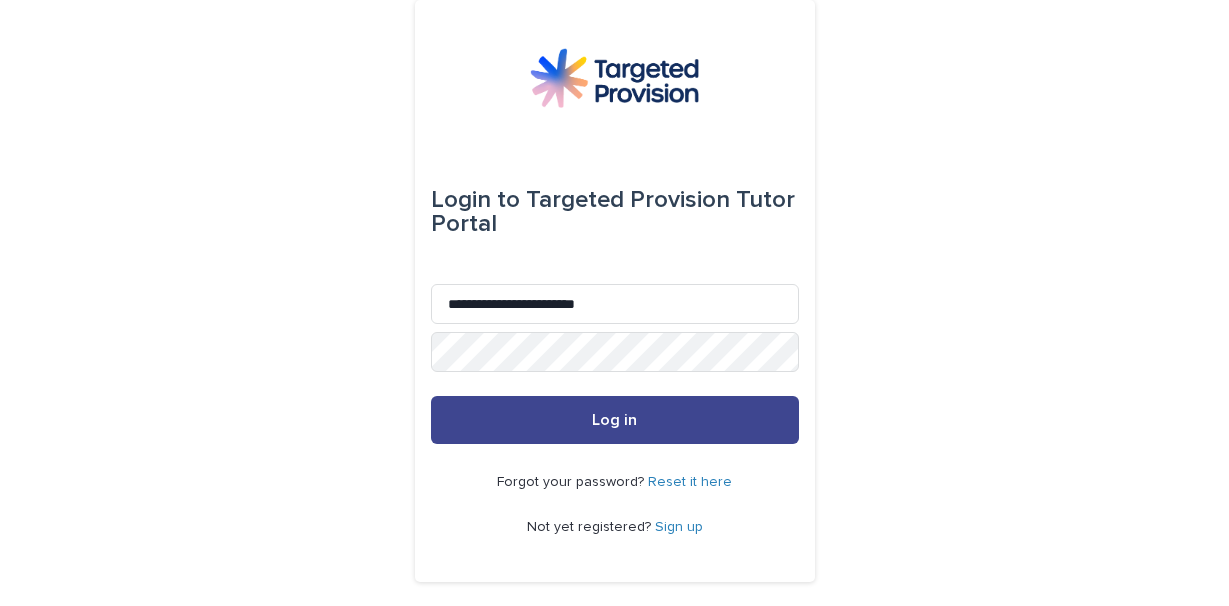 click on "Log in" at bounding box center [614, 420] 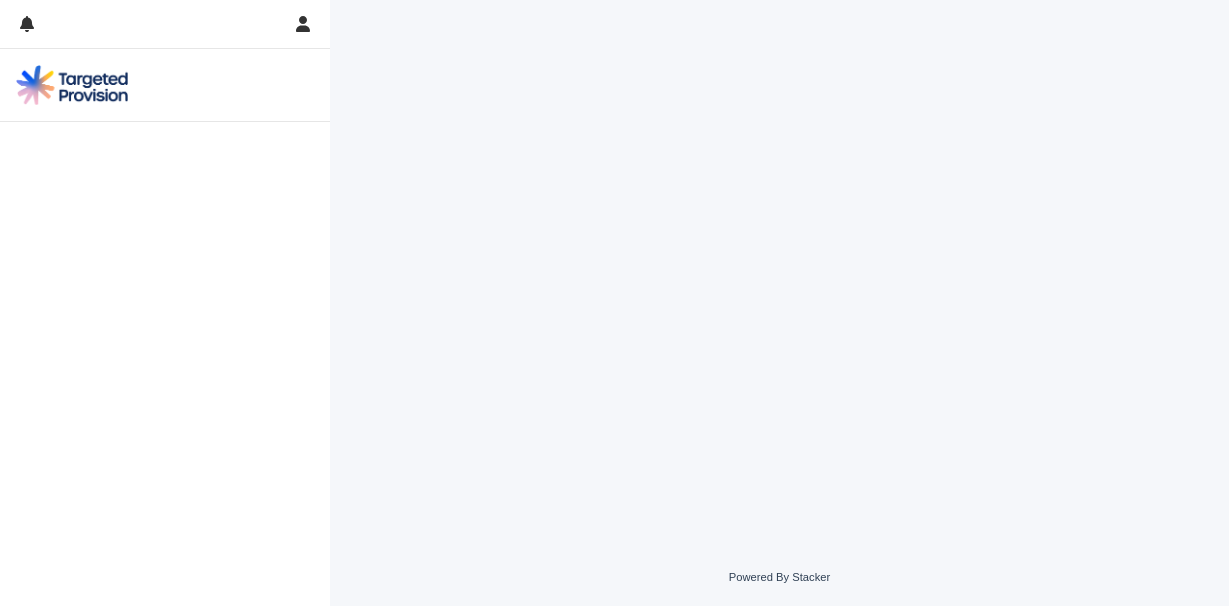 scroll, scrollTop: 0, scrollLeft: 0, axis: both 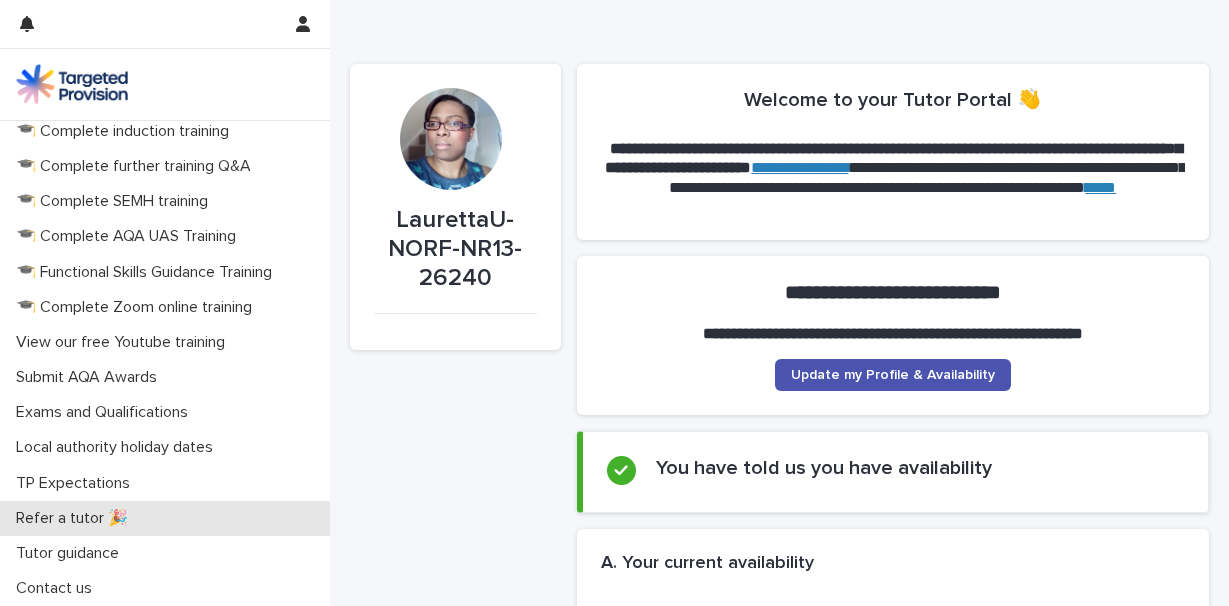 click on "Refer a tutor 🎉" at bounding box center (76, 518) 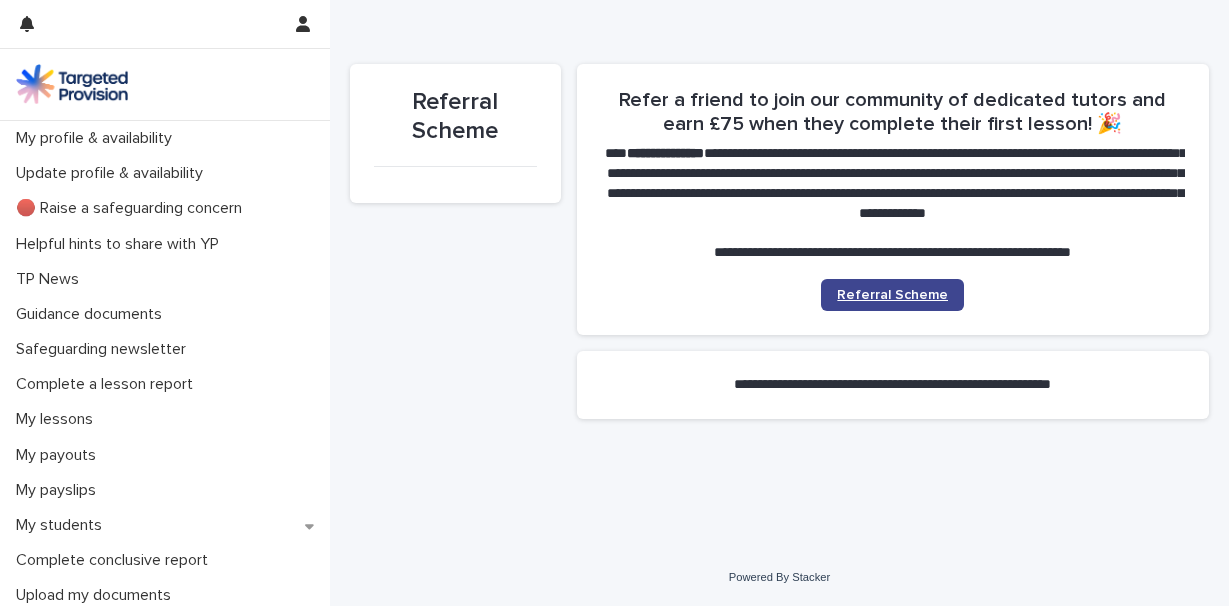 click on "Referral Scheme" at bounding box center [892, 295] 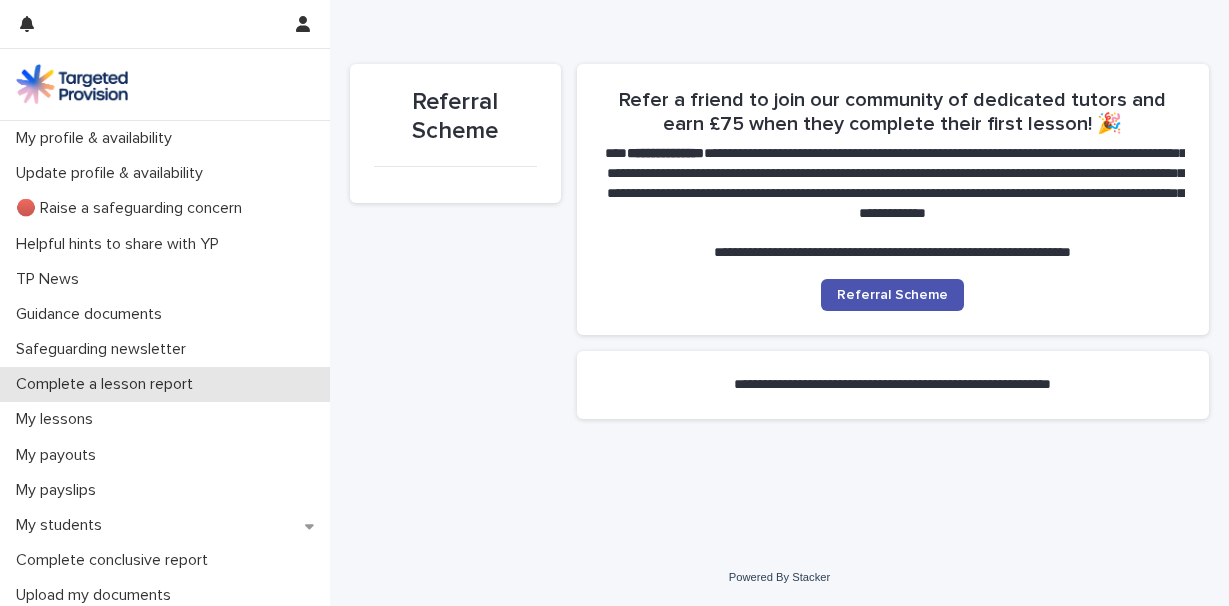 scroll, scrollTop: 39, scrollLeft: 0, axis: vertical 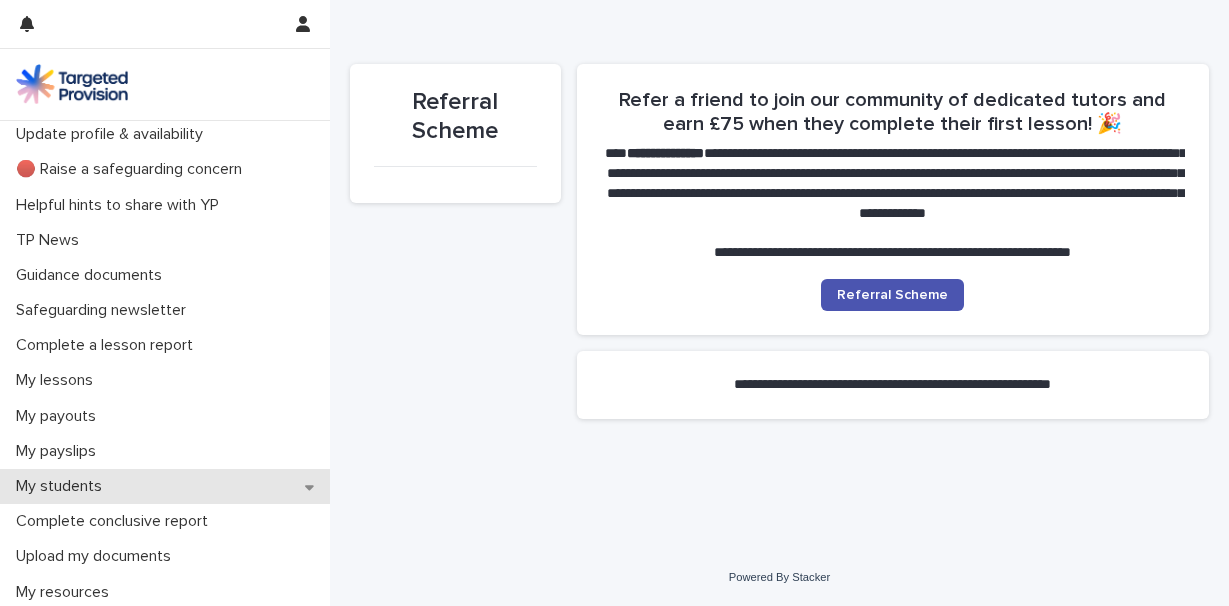 click on "My students" at bounding box center [63, 486] 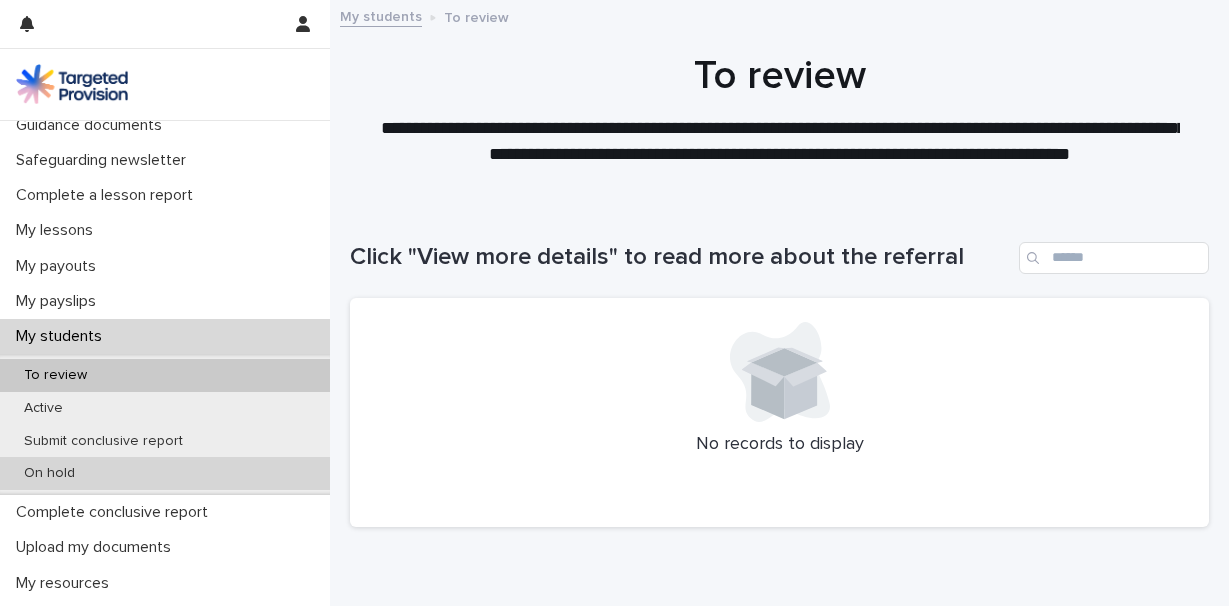 scroll, scrollTop: 193, scrollLeft: 0, axis: vertical 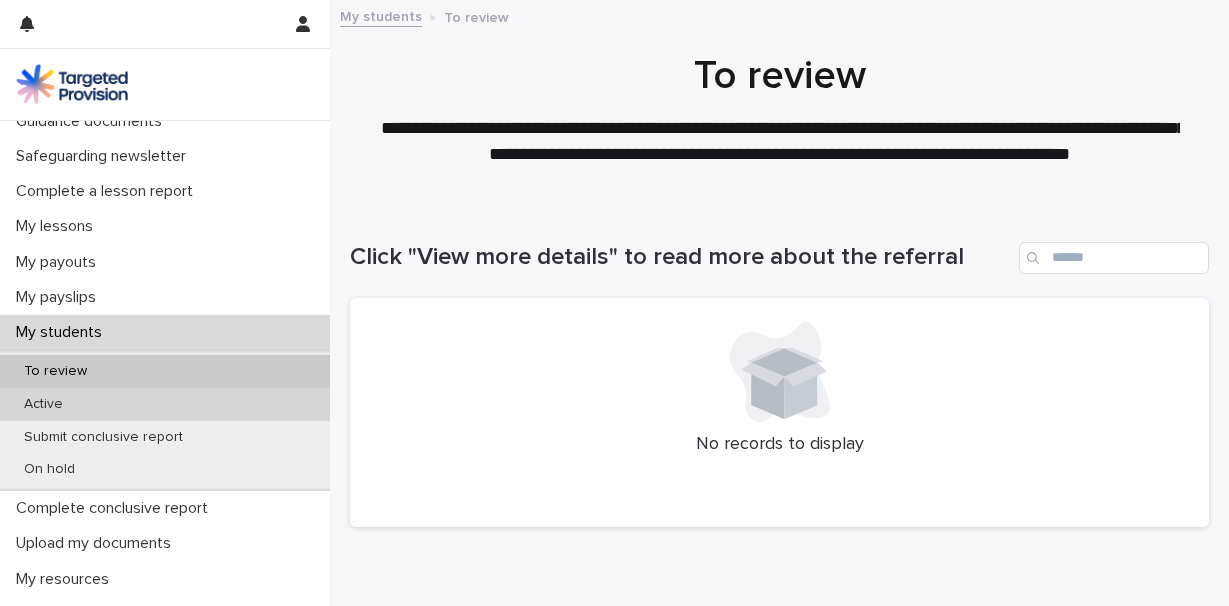 click on "Active" at bounding box center (43, 404) 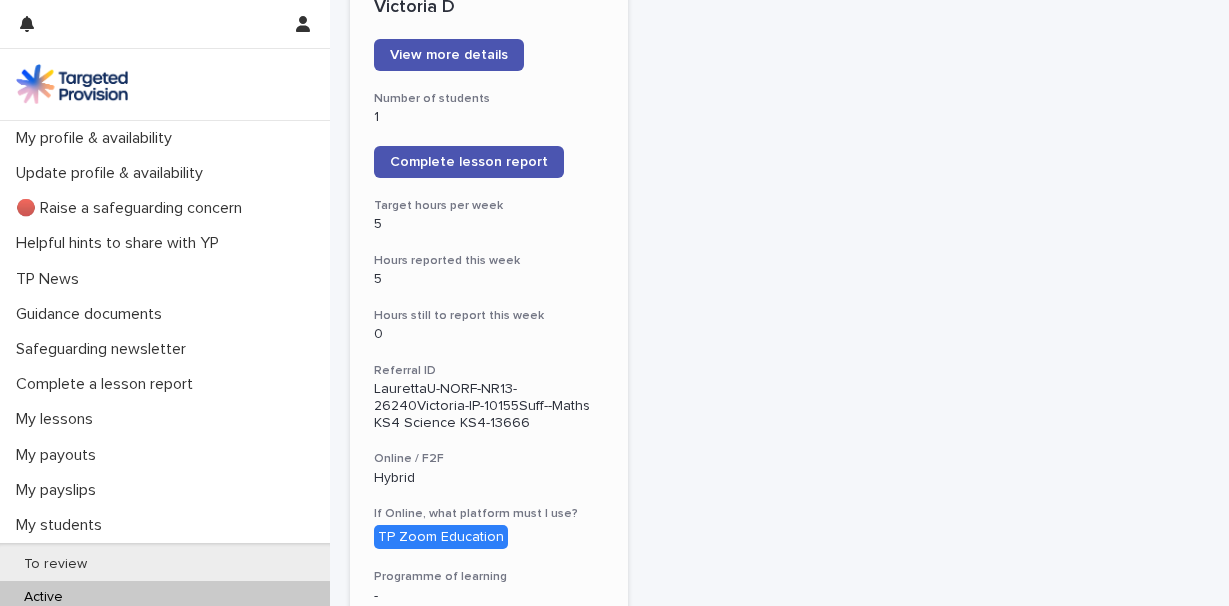 scroll, scrollTop: 1793, scrollLeft: 0, axis: vertical 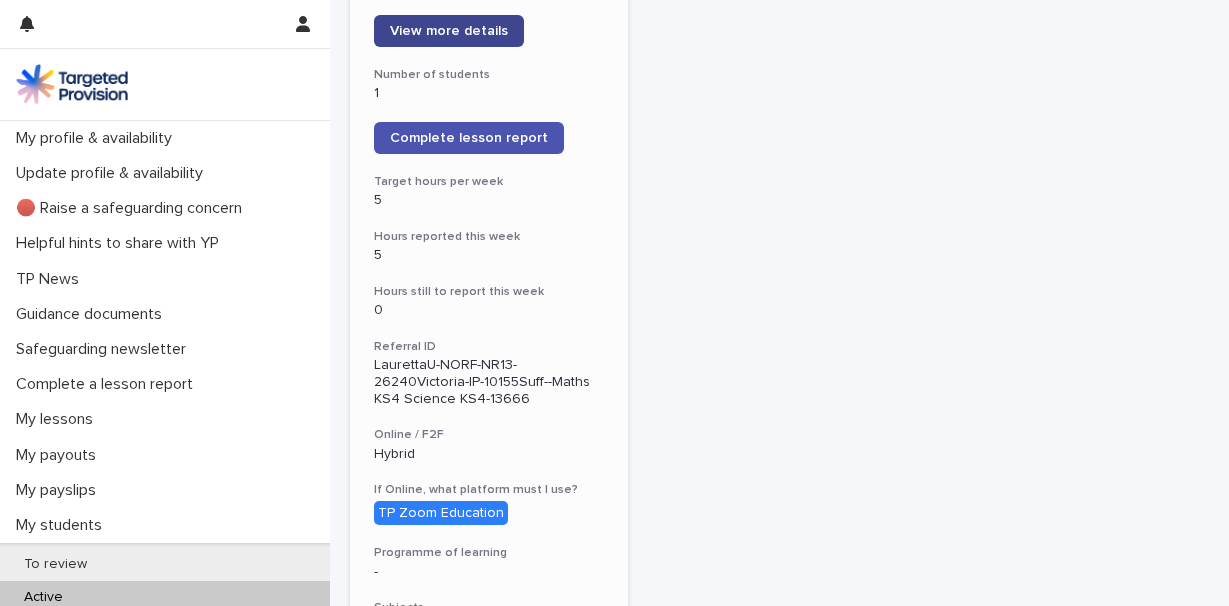 click on "View more details" at bounding box center [449, 31] 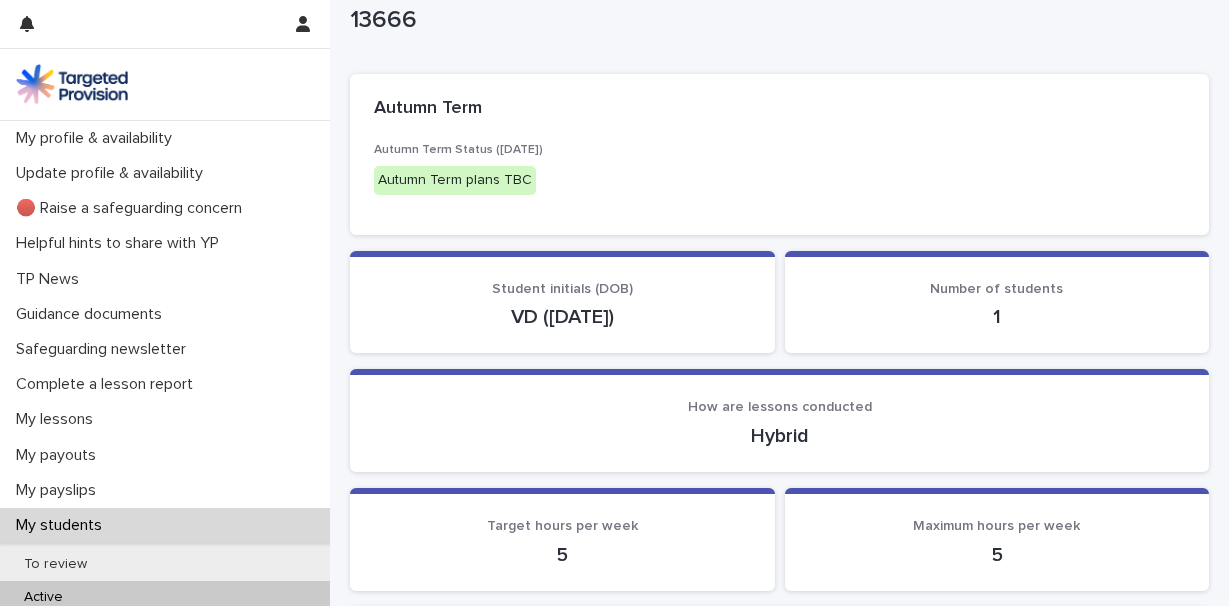 scroll, scrollTop: 55, scrollLeft: 0, axis: vertical 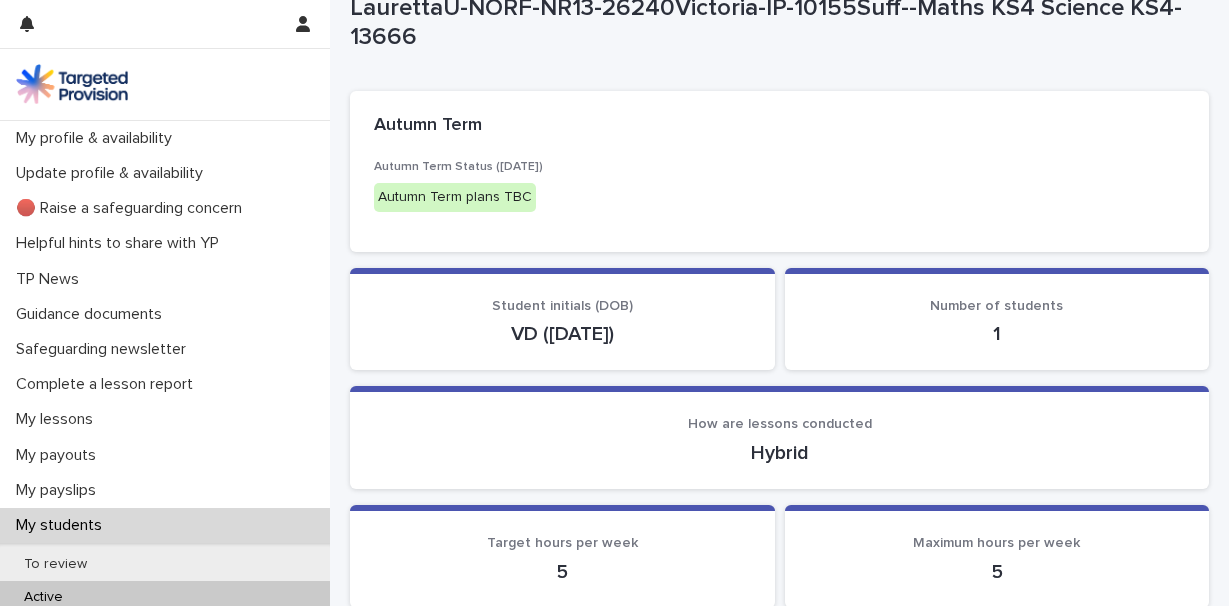 drag, startPoint x: 523, startPoint y: 331, endPoint x: 632, endPoint y: 325, distance: 109.165016 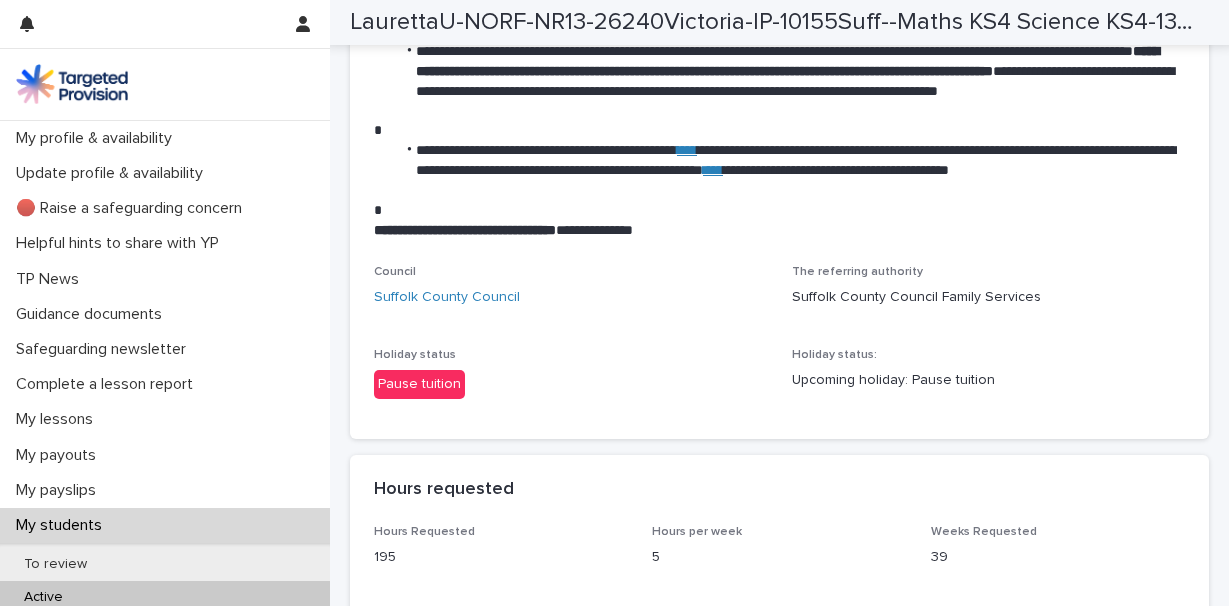 scroll, scrollTop: 3288, scrollLeft: 0, axis: vertical 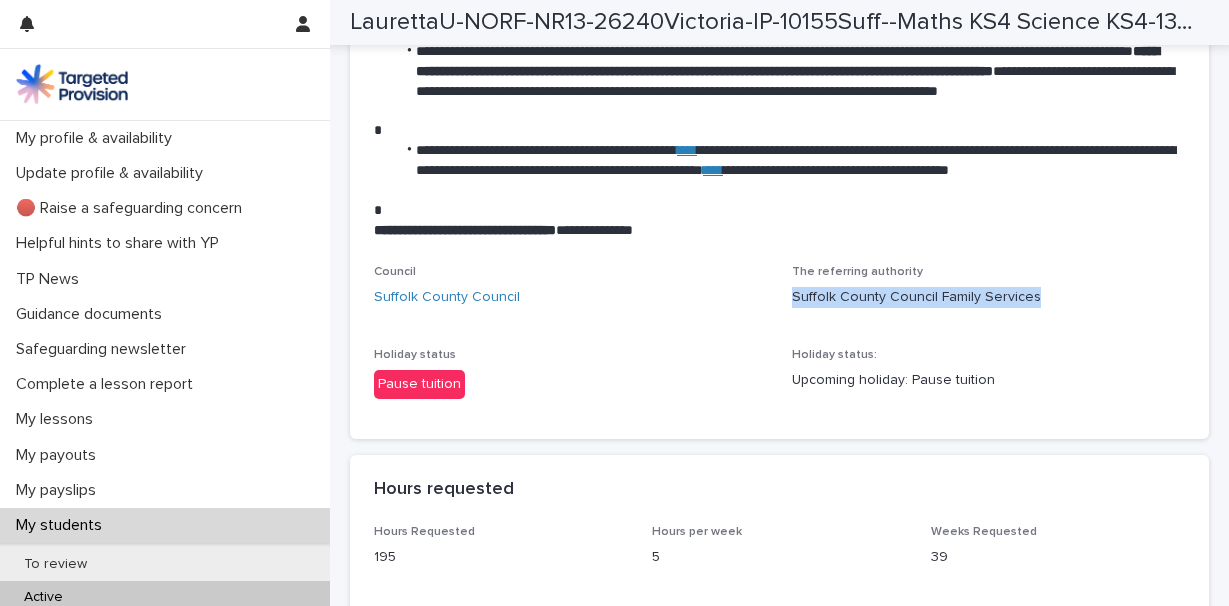 drag, startPoint x: 795, startPoint y: 272, endPoint x: 1040, endPoint y: 267, distance: 245.05101 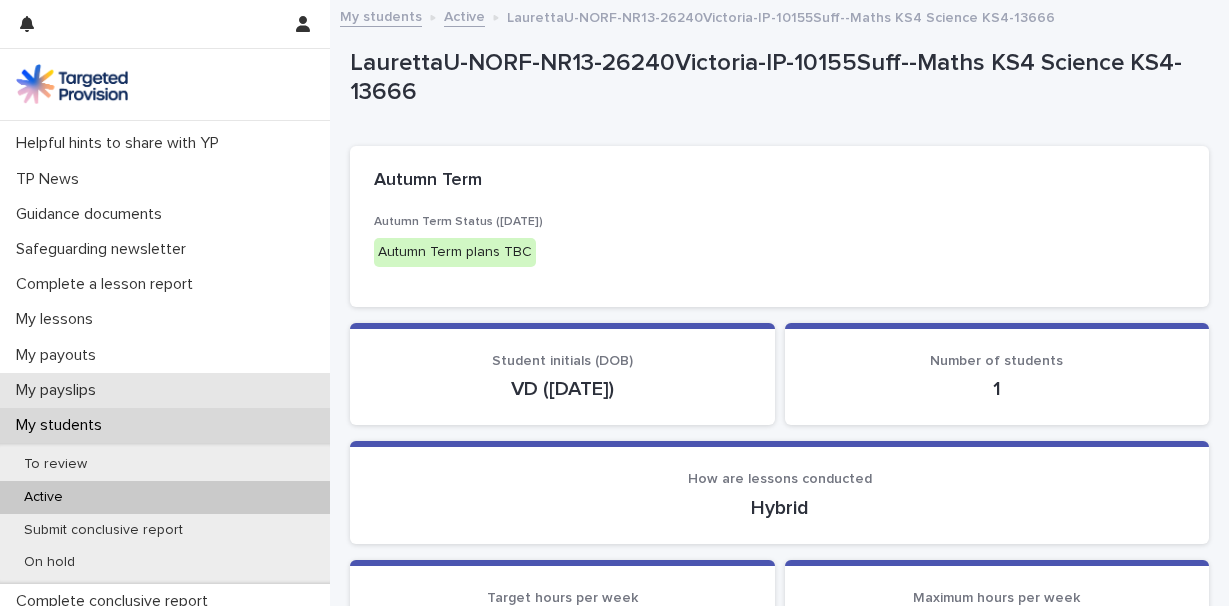 scroll, scrollTop: 99, scrollLeft: 0, axis: vertical 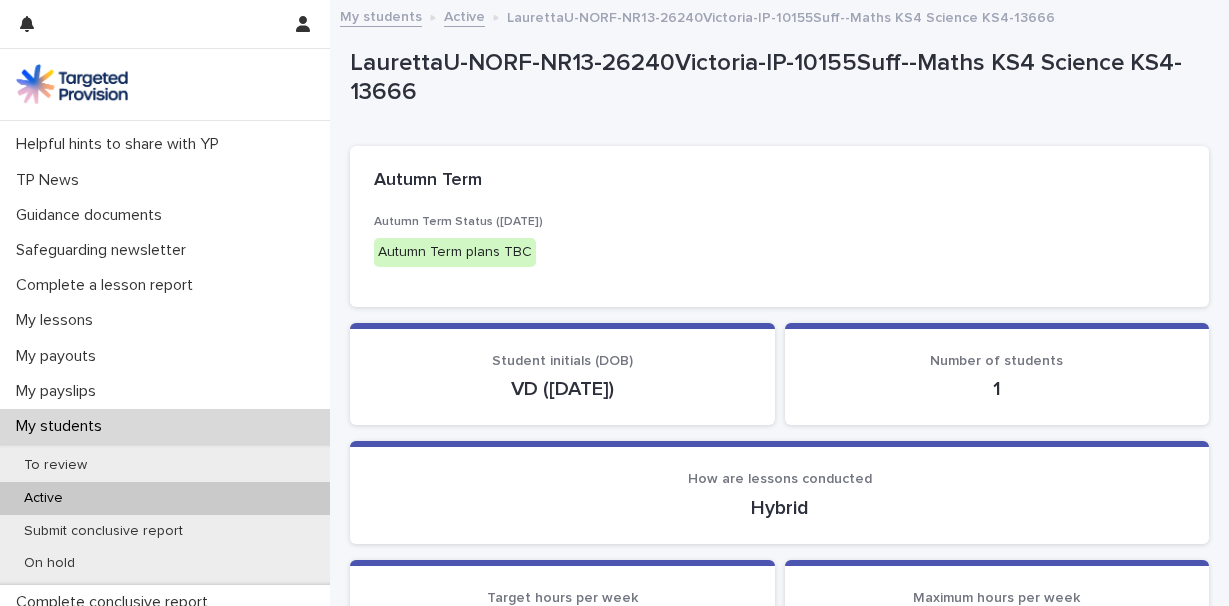 click on "Active" at bounding box center (43, 498) 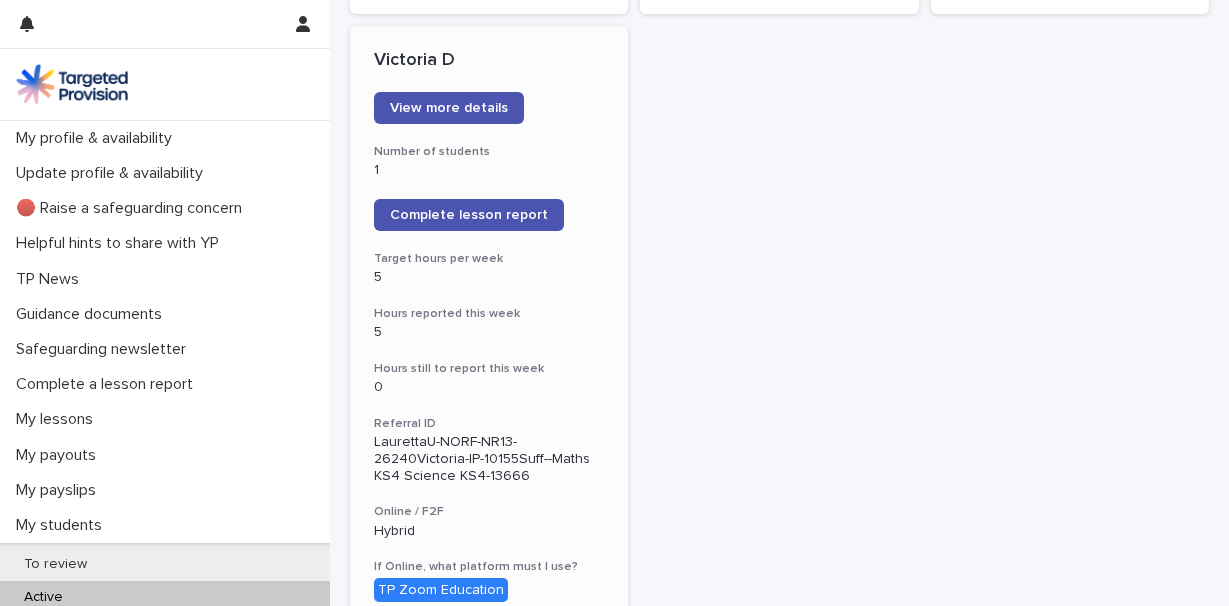 scroll, scrollTop: 1780, scrollLeft: 0, axis: vertical 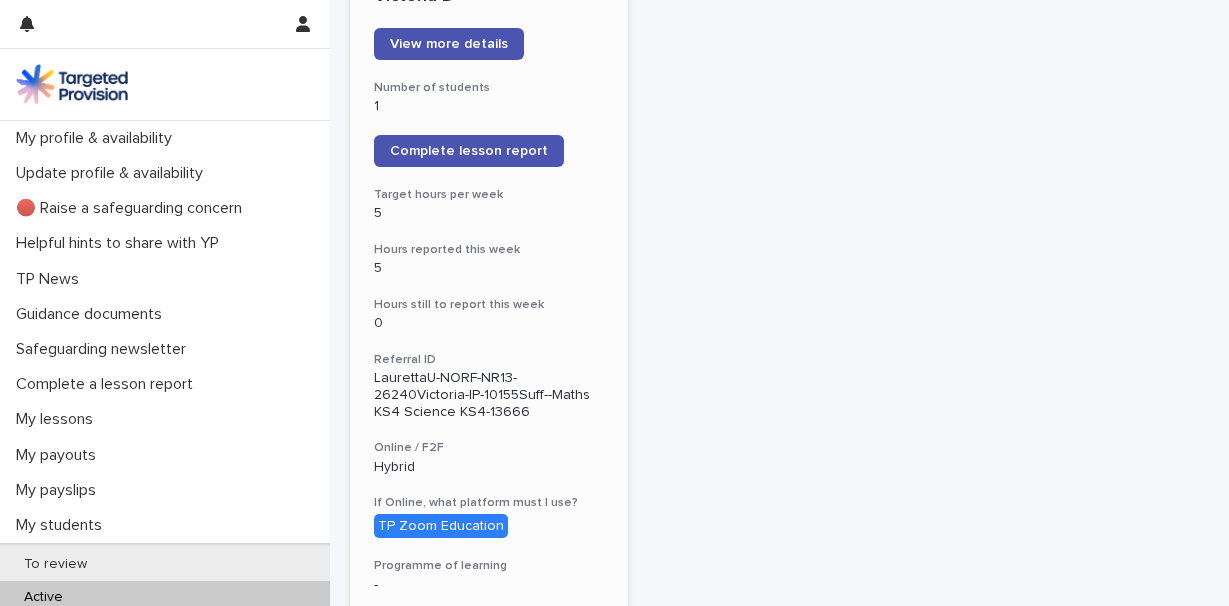 click on "Victoria D View more details Number of students 1 Complete lesson report Target hours per week 5 Hours reported this week 5 Hours still to report this week 0 Referral ID LaurettaU-NORF-NR13-26240Victoria-IP-10155Suff--Maths KS4 Science KS4-13666 Online / F2F Hybrid If Online, what platform must I use? TP Zoom Education Programme of learning - Subjects Maths KS4 Science KS4 + 0 Total Hrs 195 Hrs left 42.5 Can tuition continue in half terms / holidays? Pause tuition Check Council holiday dates Autumn Term Status Autumn Term plans TBC Proposed start / re-start date from: - Referral end date [DATE] Questionnaire to be completed by the YP with your support Click here to open questionnaire For general questions or concerns about your placement, or to ask for details about extensions and hours, contact your Referral Lead: [PERSON_NAME] For education/welfare specific questions or concerns about the YP's engagement, your first point of contact should be your Support Lead: Rumare [PERSON_NAME]" at bounding box center (489, 667) 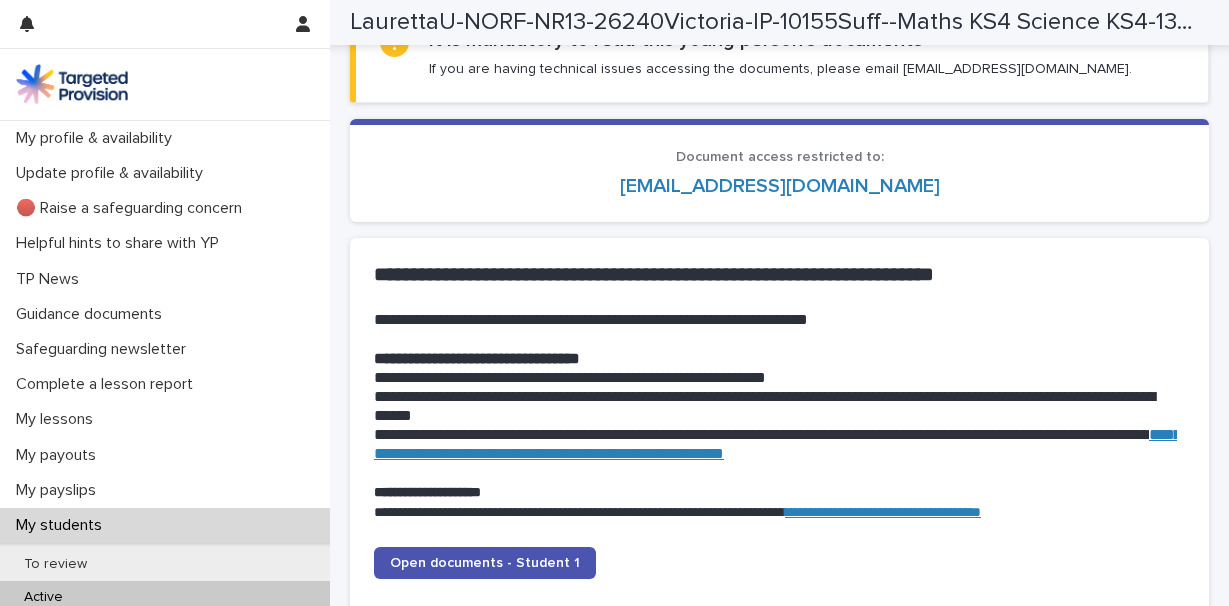scroll, scrollTop: 1782, scrollLeft: 0, axis: vertical 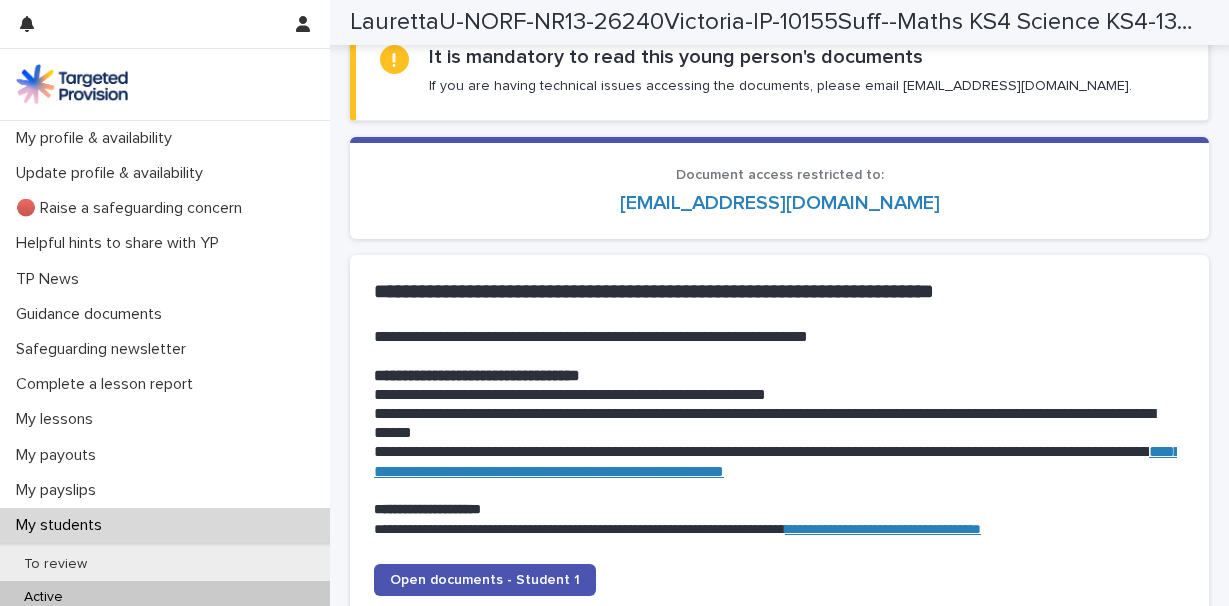 click at bounding box center [775, 315] 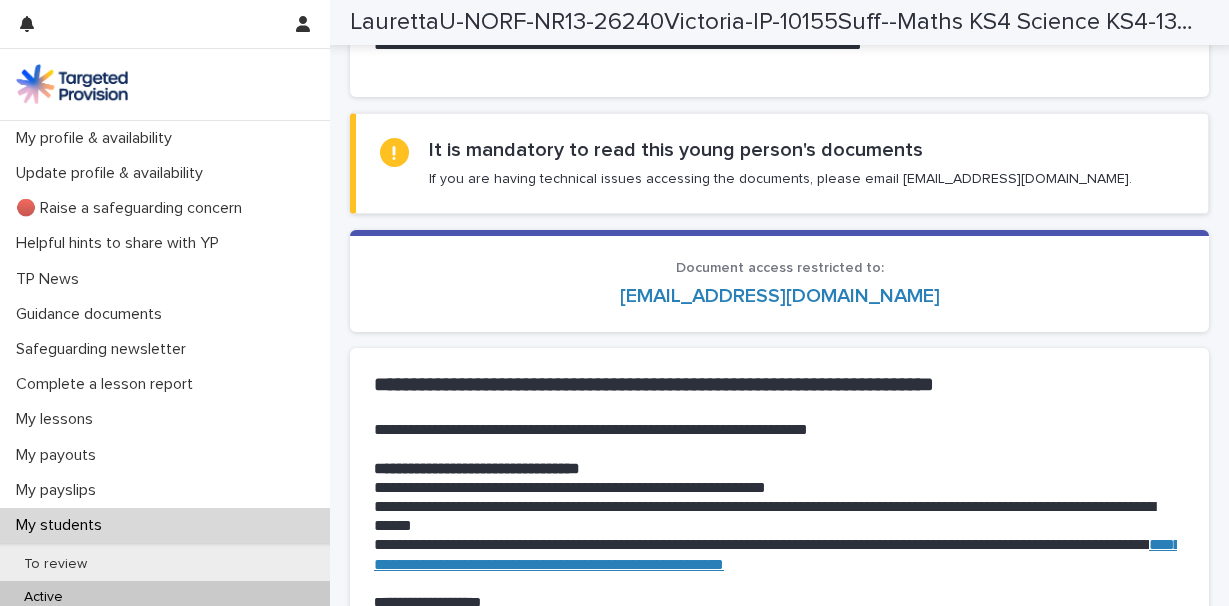 scroll, scrollTop: 1681, scrollLeft: 0, axis: vertical 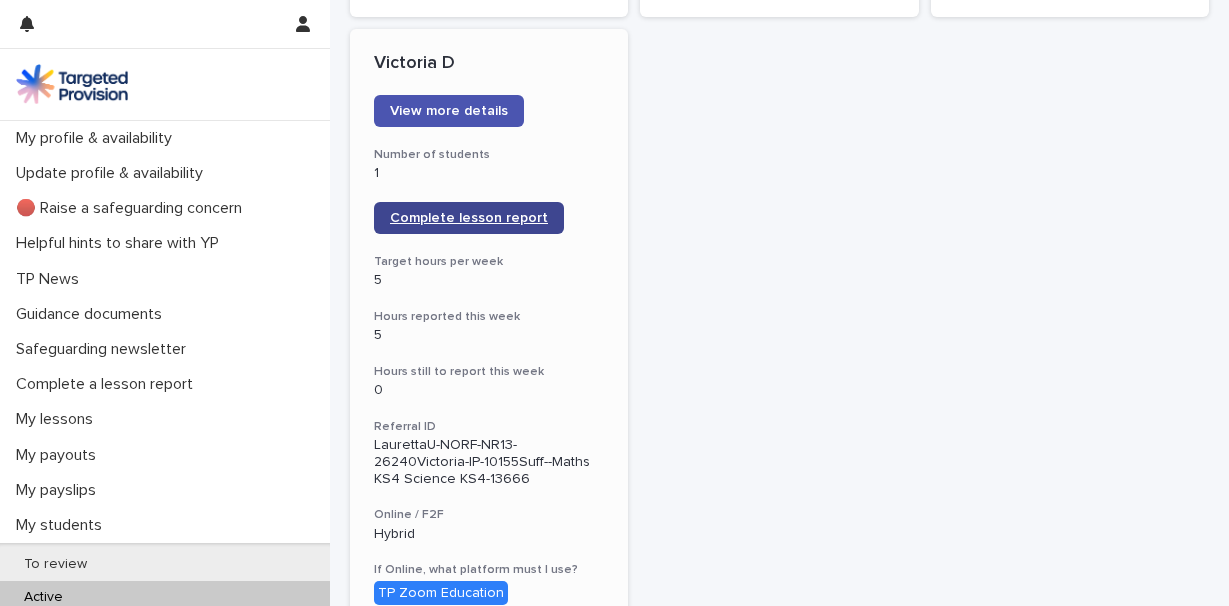 click on "Complete lesson report" at bounding box center (469, 218) 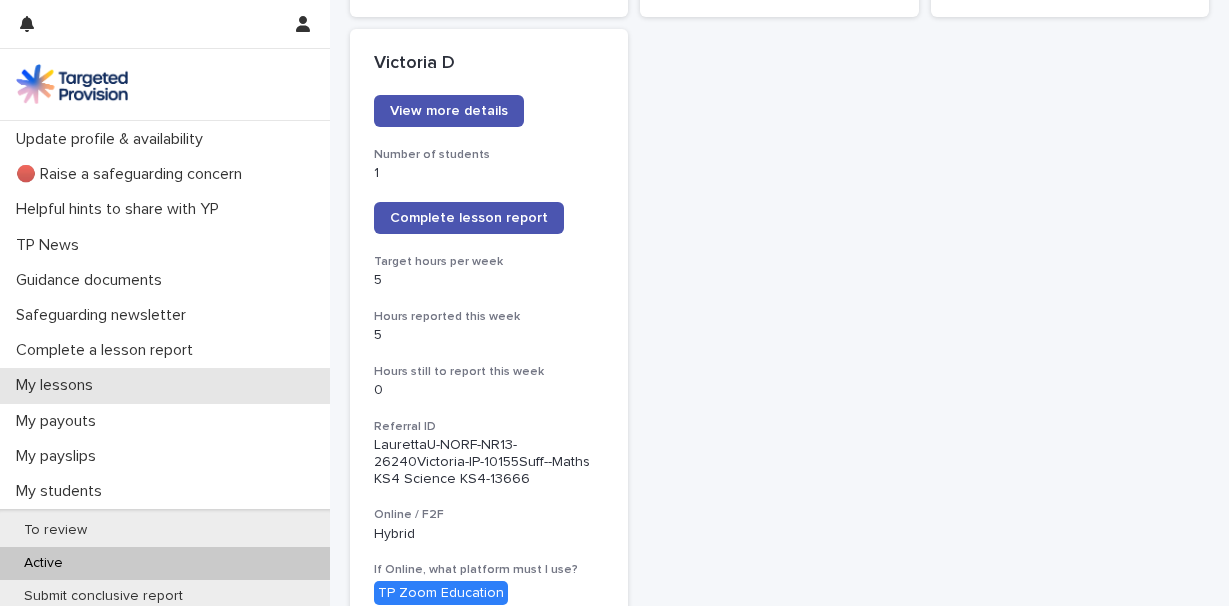 scroll, scrollTop: 46, scrollLeft: 0, axis: vertical 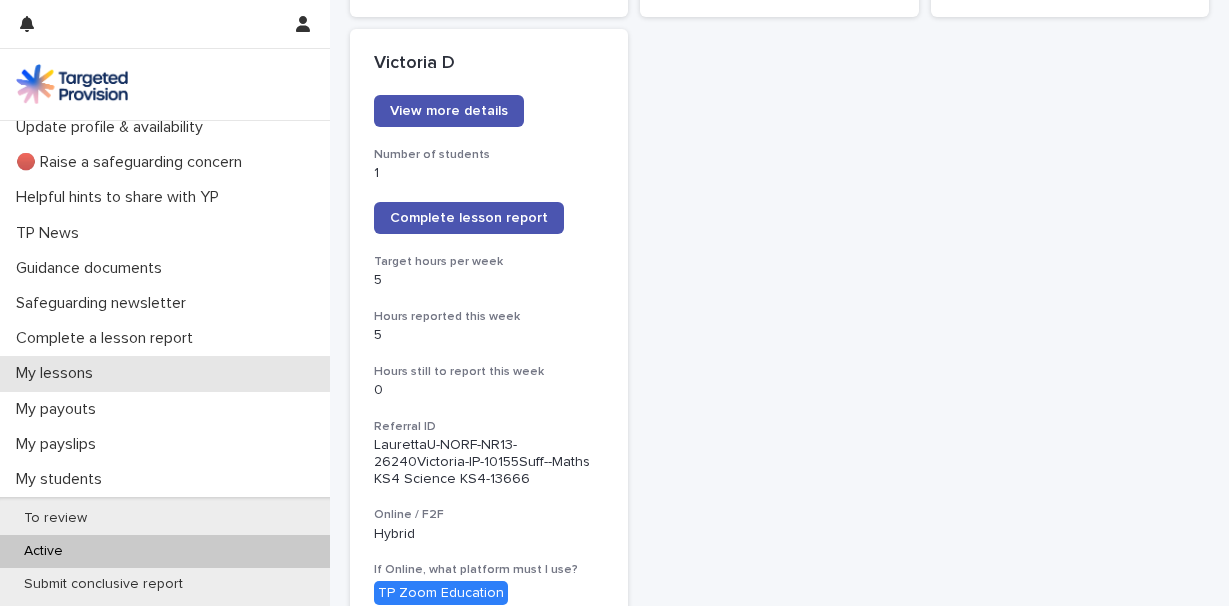 click on "My lessons" at bounding box center [58, 373] 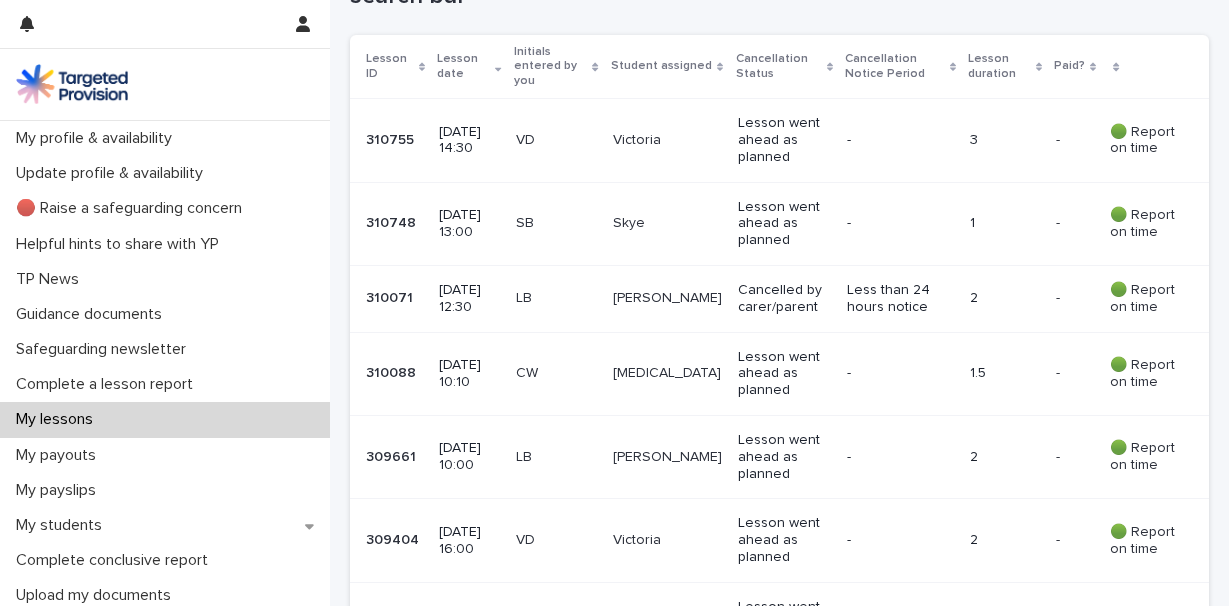 scroll, scrollTop: 440, scrollLeft: 0, axis: vertical 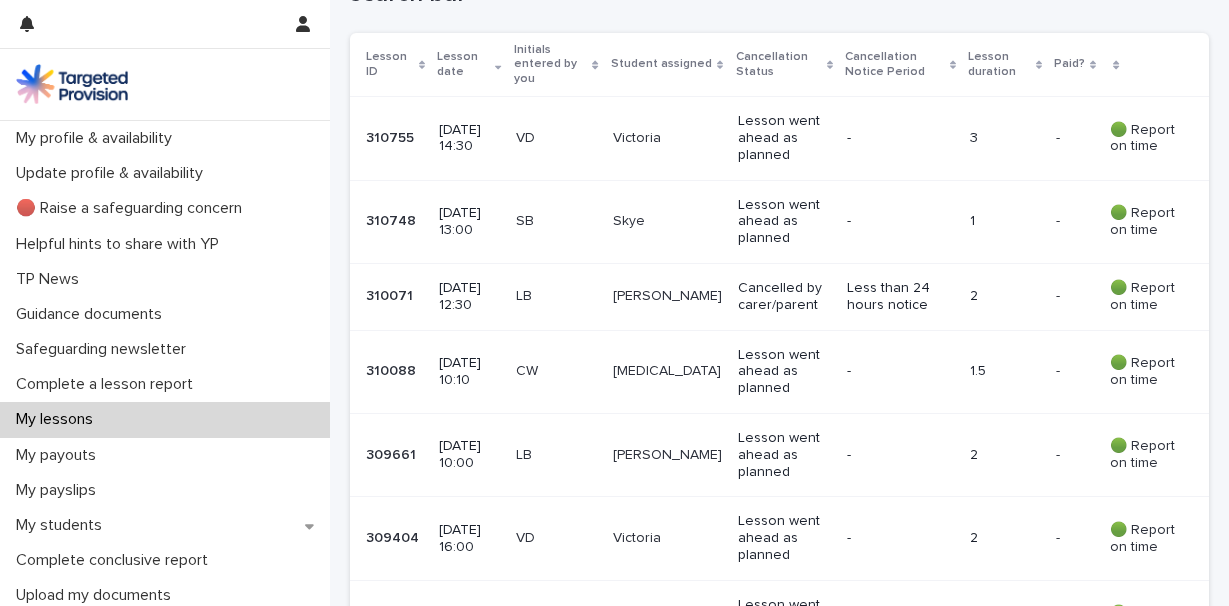 click on "Victoria" at bounding box center (667, 138) 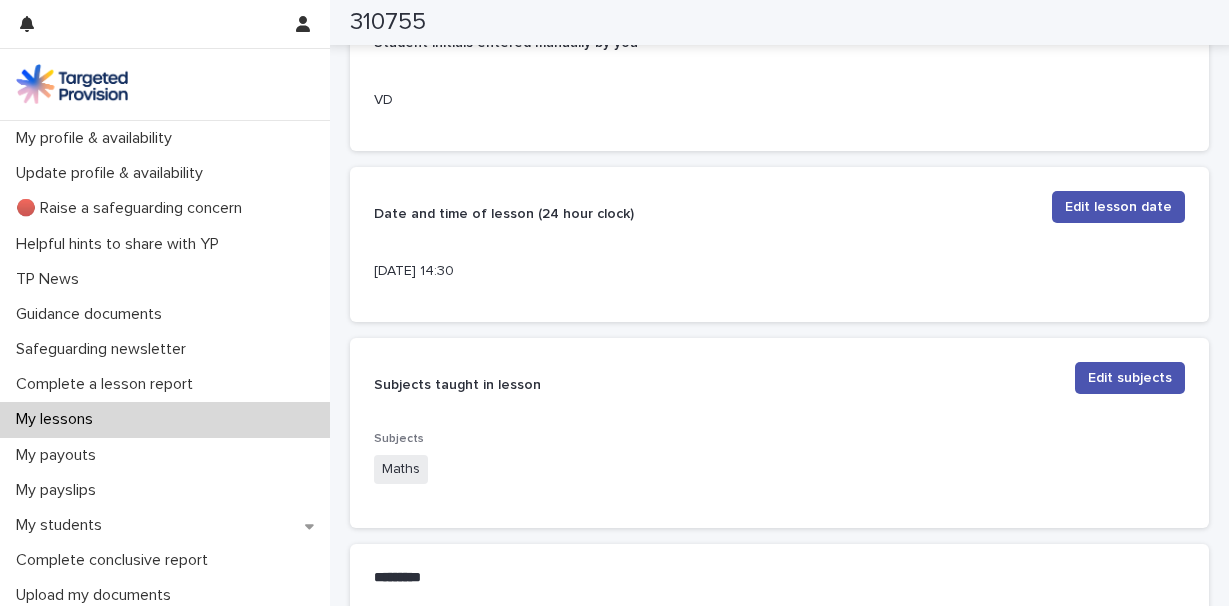 scroll, scrollTop: 535, scrollLeft: 0, axis: vertical 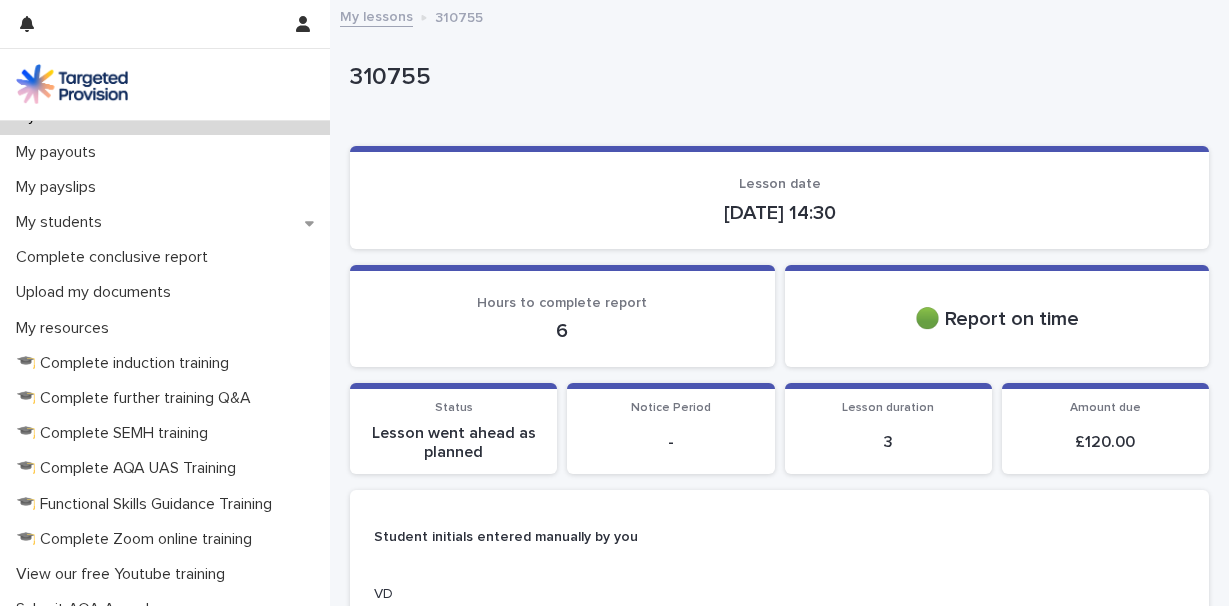 click on "My lessons" at bounding box center (376, 15) 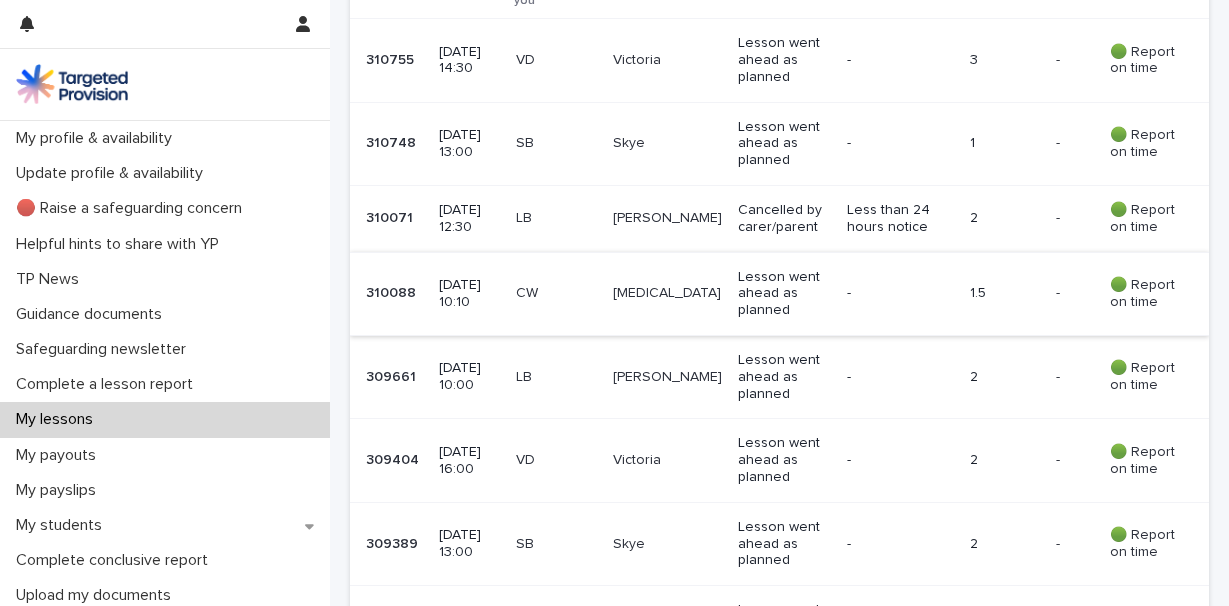 scroll, scrollTop: 609, scrollLeft: 0, axis: vertical 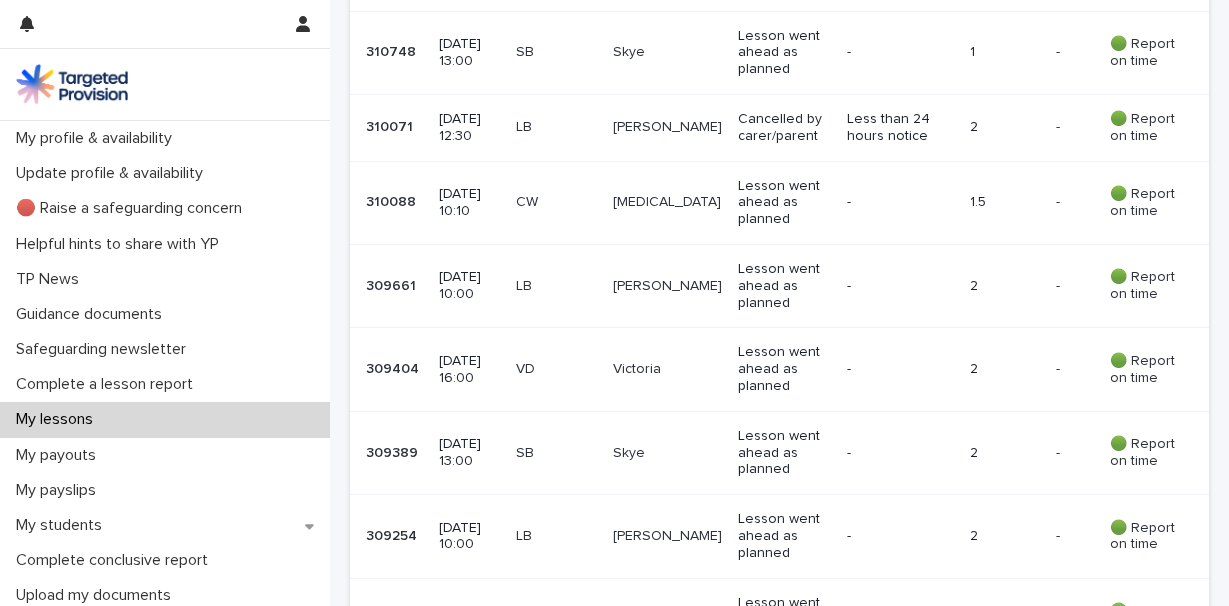 click on "Victoria" at bounding box center [667, 369] 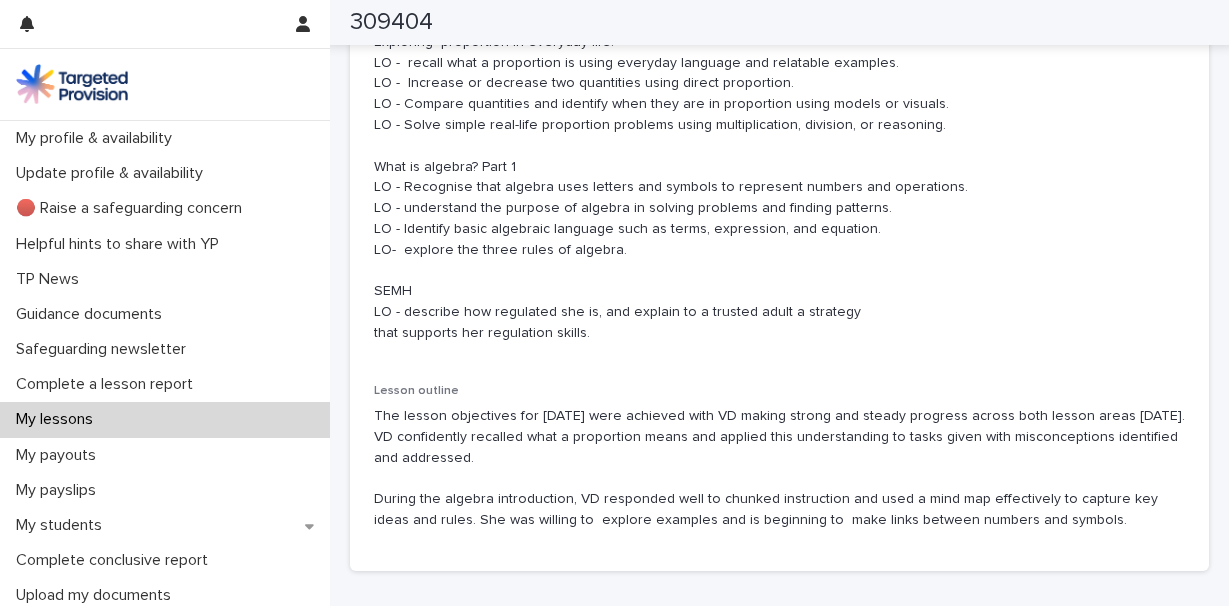 scroll, scrollTop: 1266, scrollLeft: 0, axis: vertical 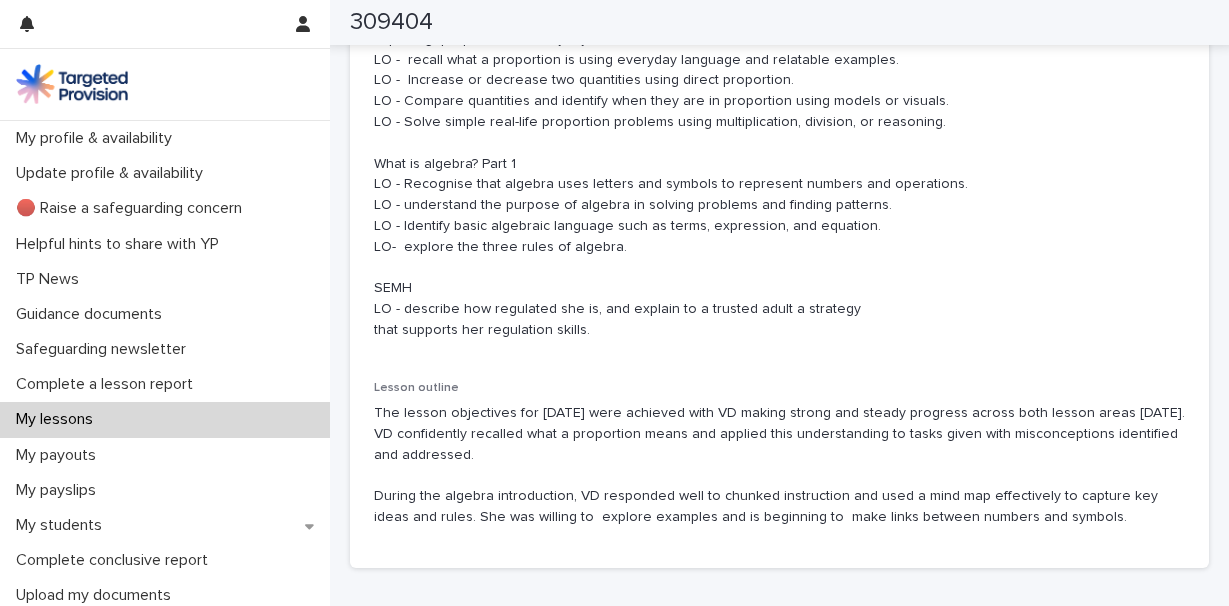 drag, startPoint x: 375, startPoint y: 289, endPoint x: 592, endPoint y: 346, distance: 224.36131 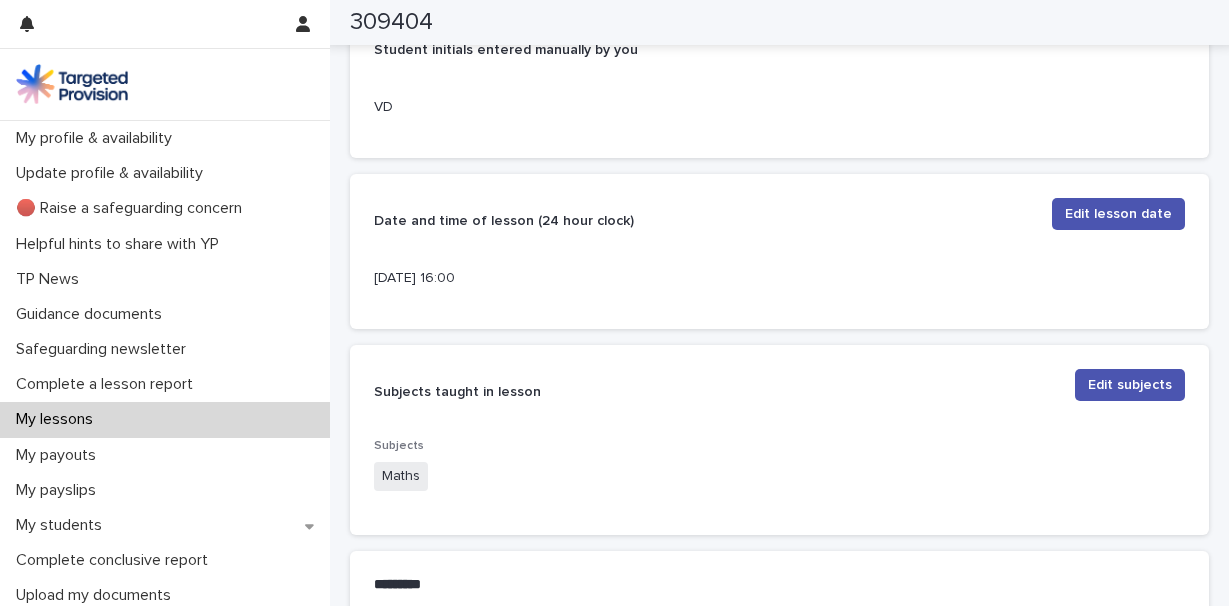 scroll, scrollTop: 0, scrollLeft: 0, axis: both 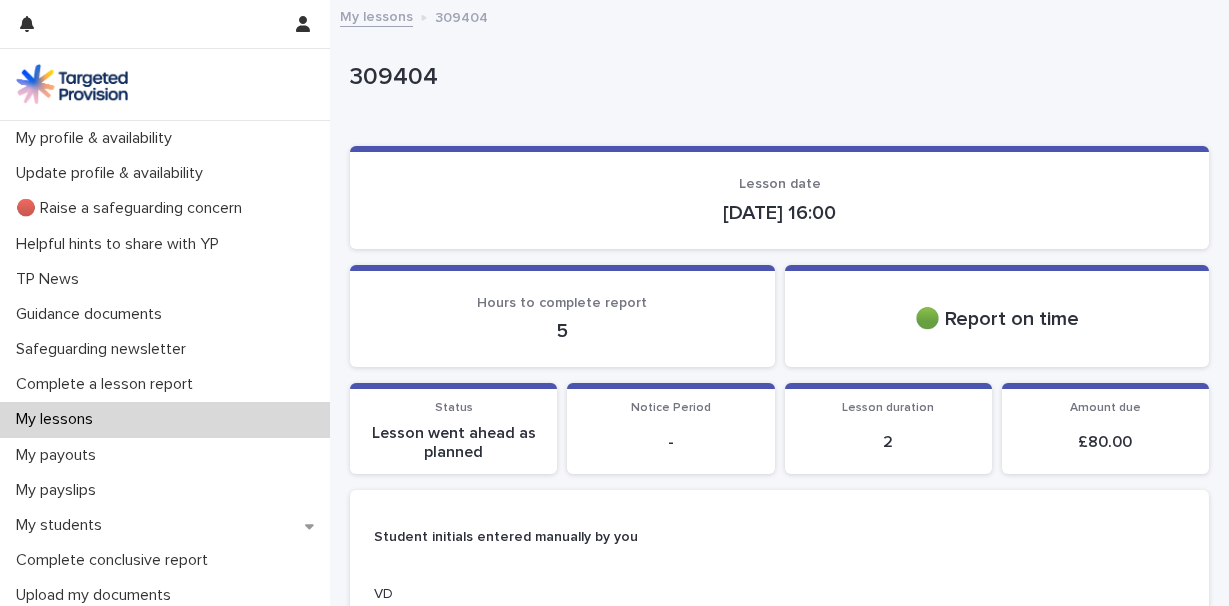 click on "My lessons" at bounding box center [376, 15] 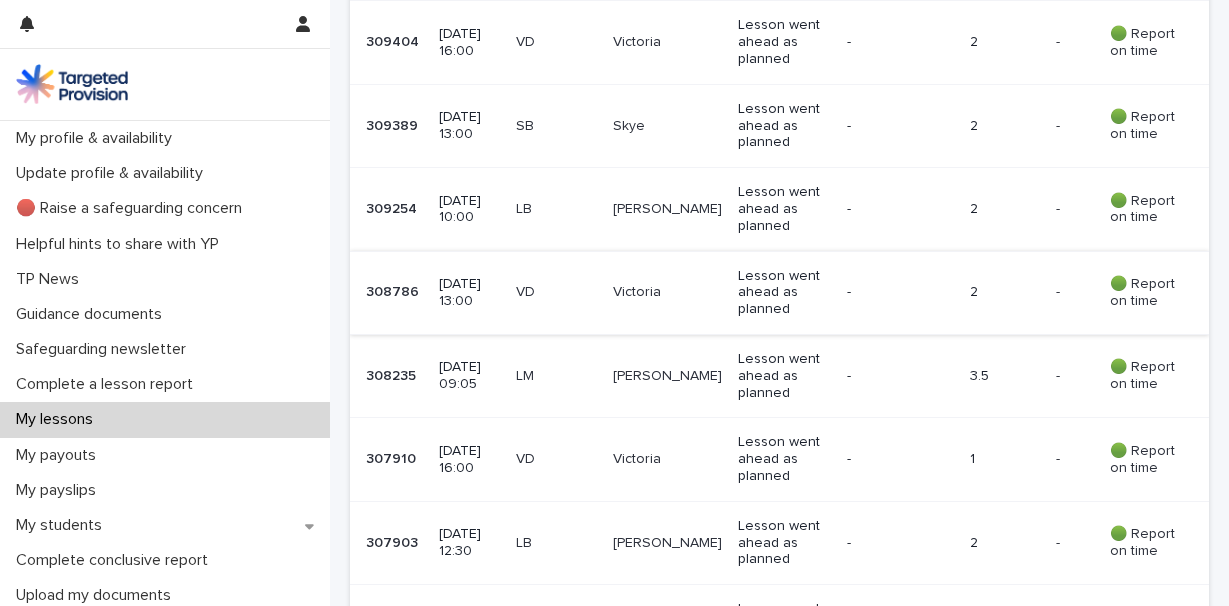 scroll, scrollTop: 942, scrollLeft: 0, axis: vertical 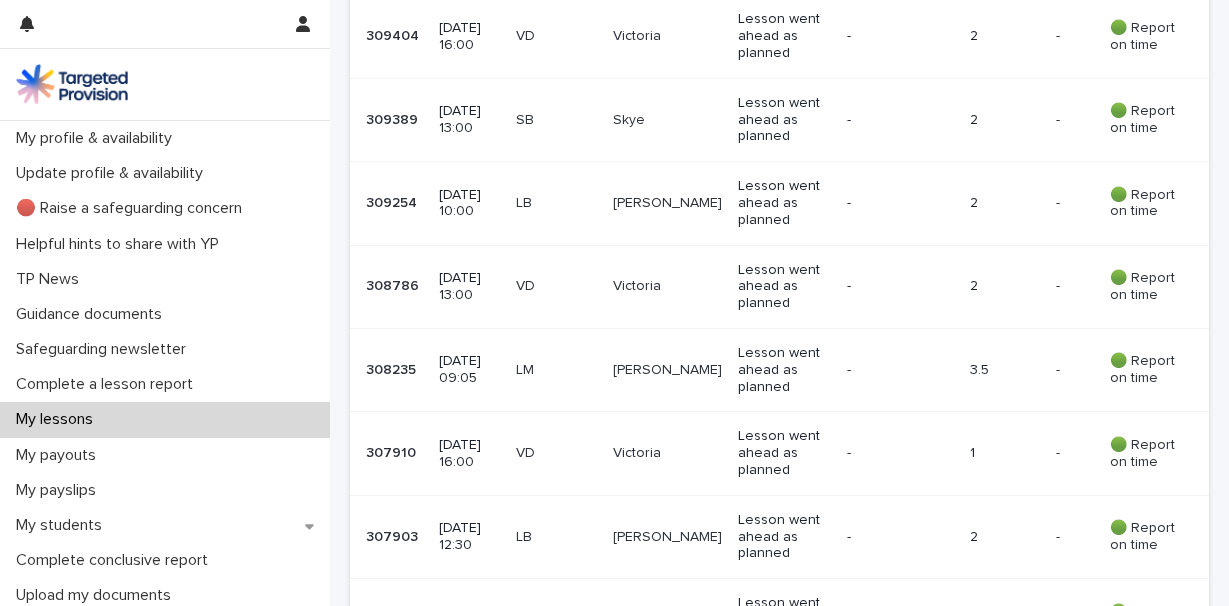click on "Victoria" at bounding box center (667, 286) 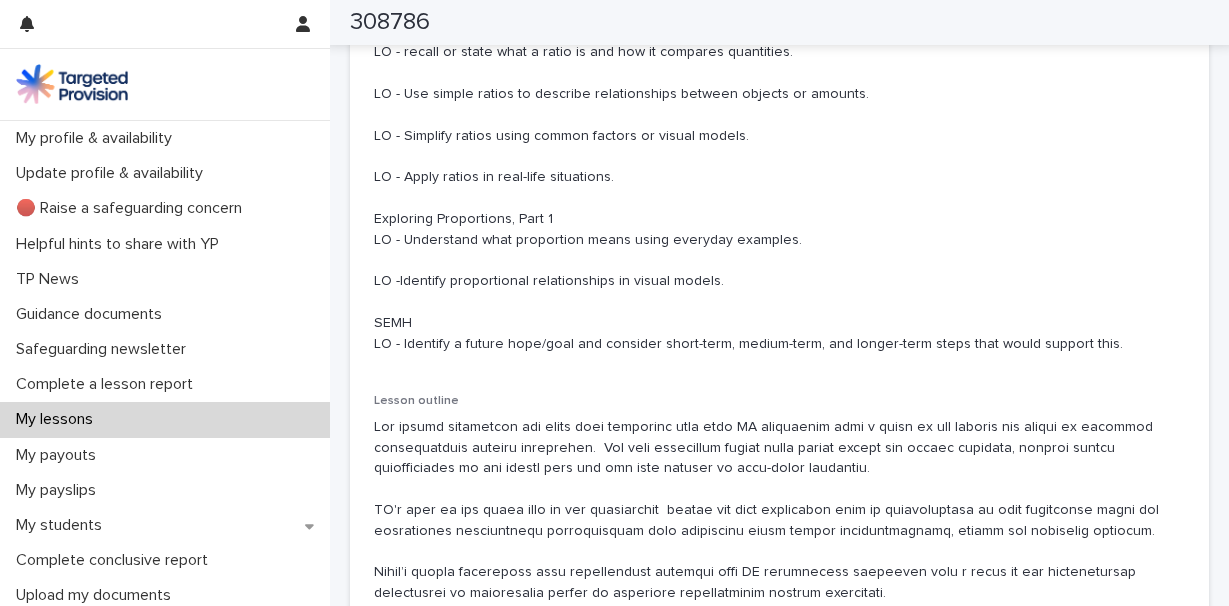 scroll, scrollTop: 1346, scrollLeft: 0, axis: vertical 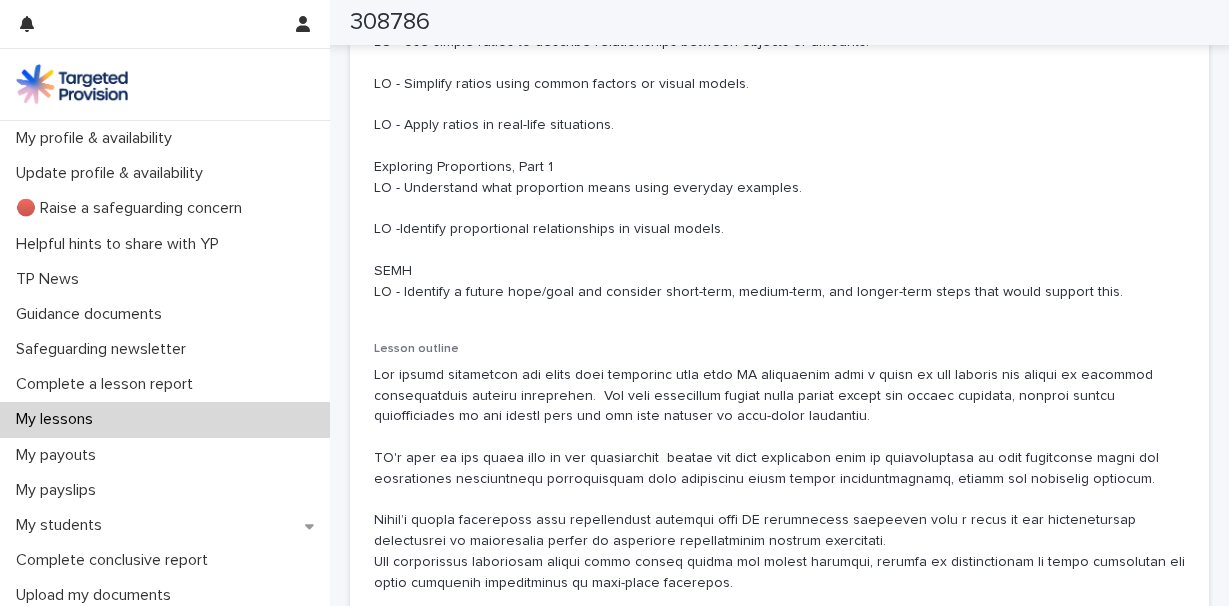 click on "Lesson aims and objectives Maths:
Exploring ratios and their use in everyday language.
LO - recall or state what a ratio is and how it compares quantities.
LO - Use simple ratios to describe relationships between objects or amounts.
LO - Simplify ratios using common factors or visual models.
LO - Apply ratios in real-life situations.
Exploring Proportions, Part 1
LO - Understand what proportion means using everyday examples.
LO -Identify proportional relationships in visual models.
SEMH
LO - Identify a future hope/goal and consider short-term, medium-term, and longer-term steps that would support this. Lesson outline" at bounding box center [779, 321] 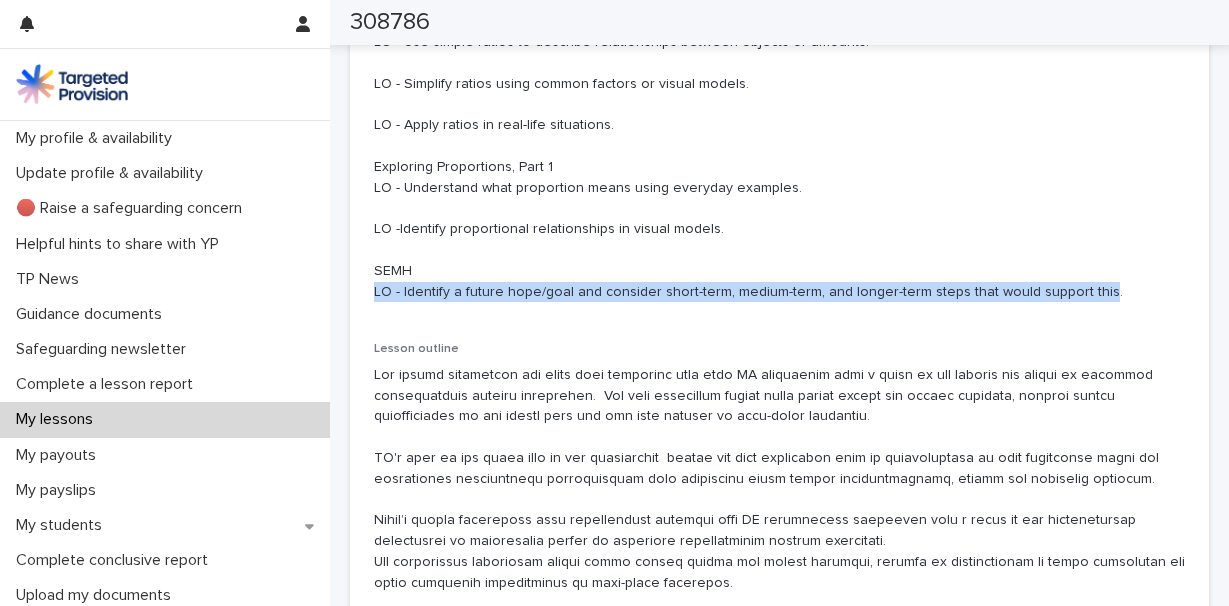 drag, startPoint x: 375, startPoint y: 288, endPoint x: 1087, endPoint y: 282, distance: 712.02527 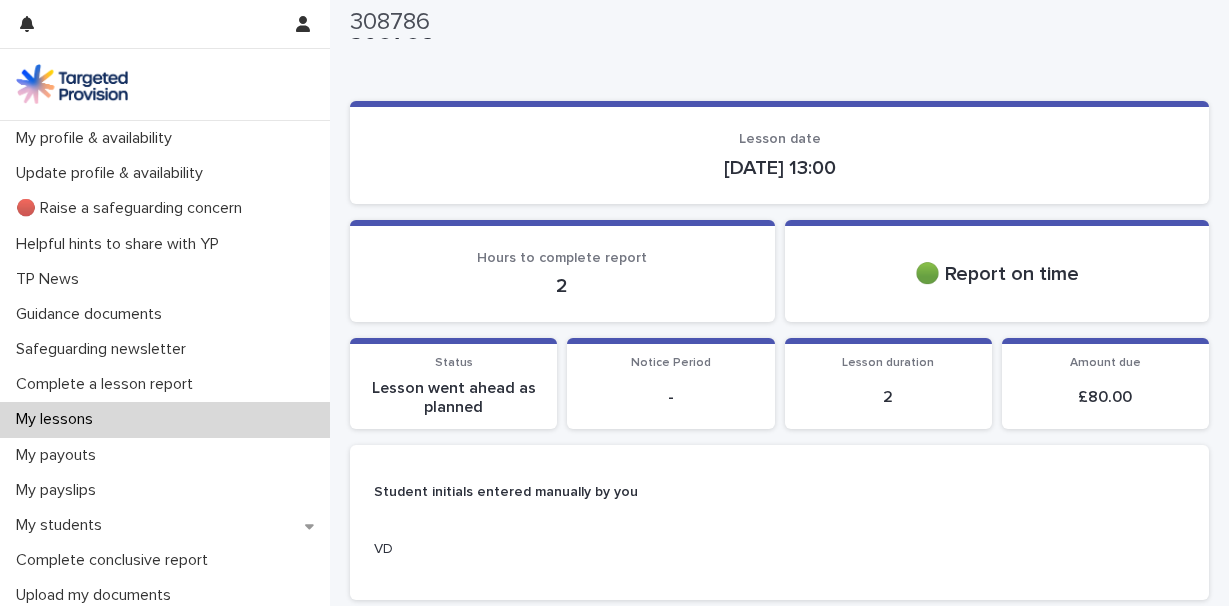 scroll, scrollTop: 0, scrollLeft: 0, axis: both 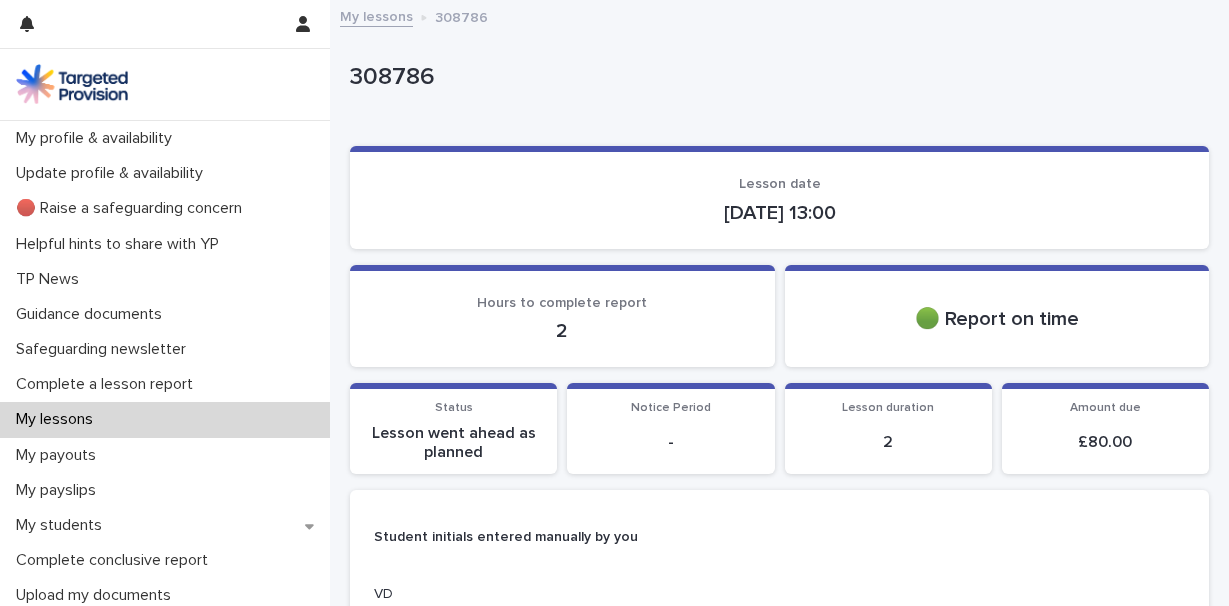 click on "My lessons" at bounding box center [376, 15] 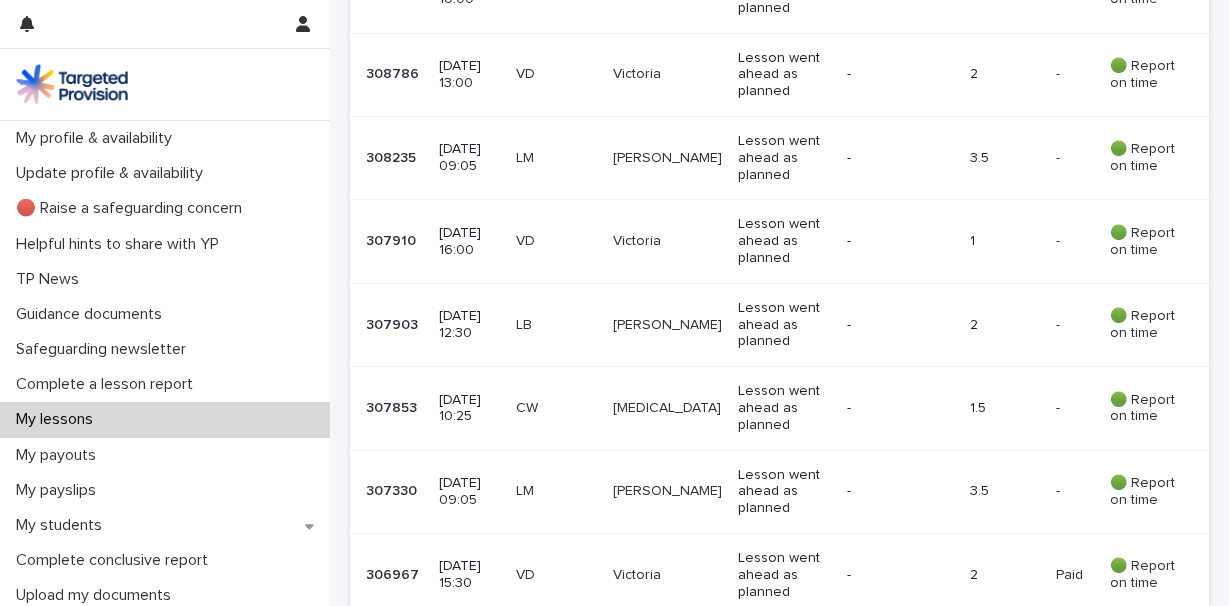 scroll, scrollTop: 1169, scrollLeft: 0, axis: vertical 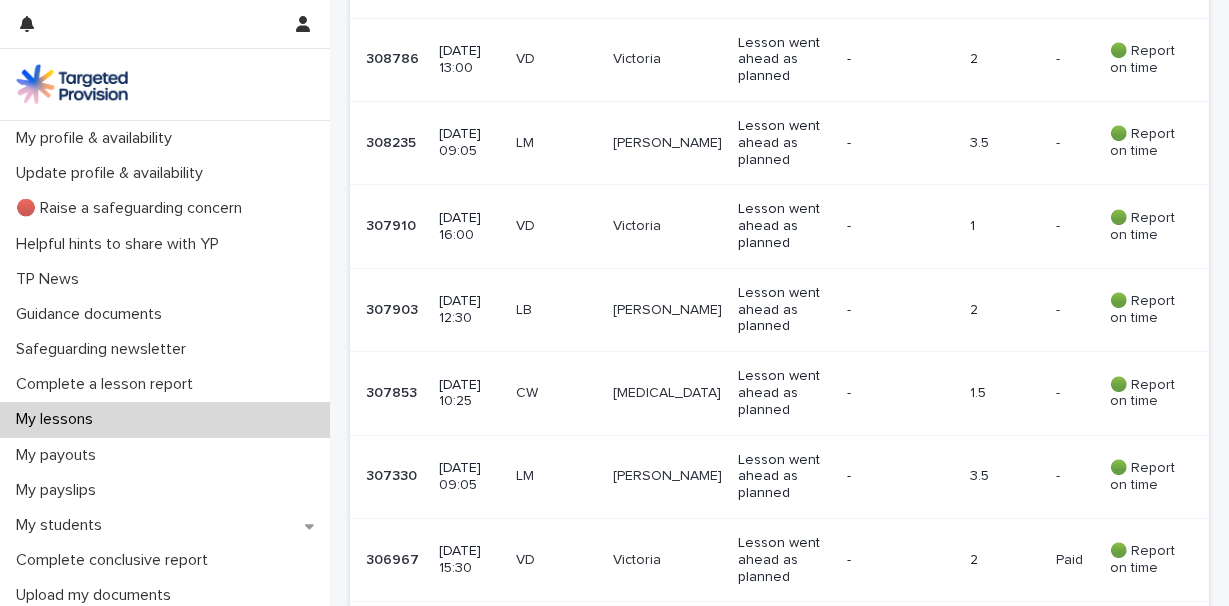 click on "Victoria" at bounding box center [667, 226] 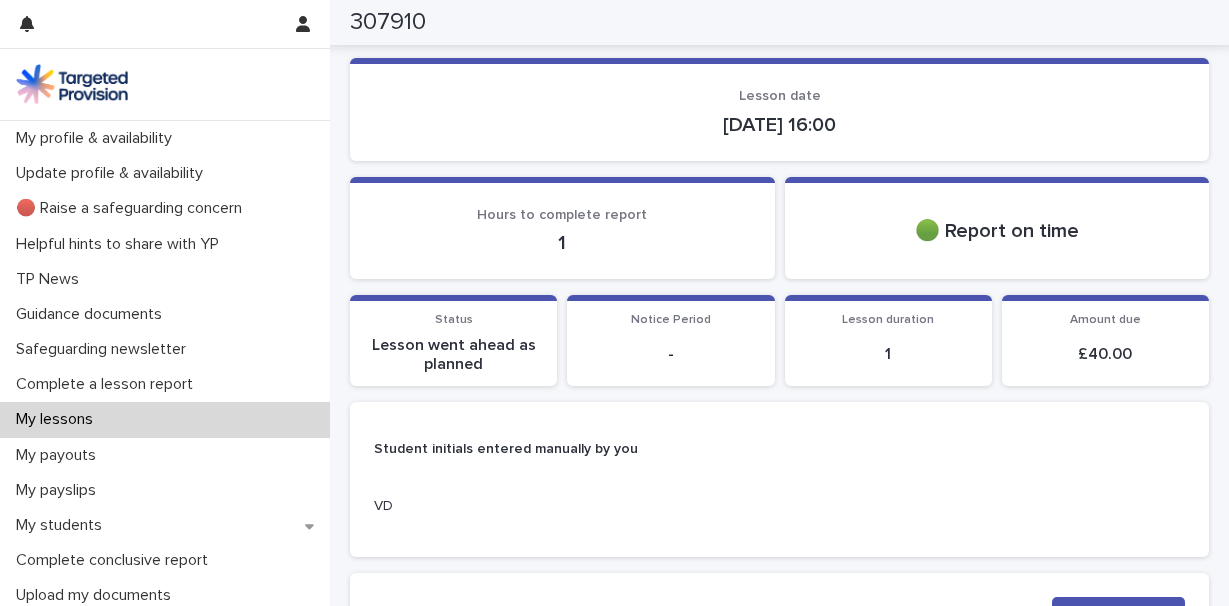 scroll, scrollTop: 0, scrollLeft: 0, axis: both 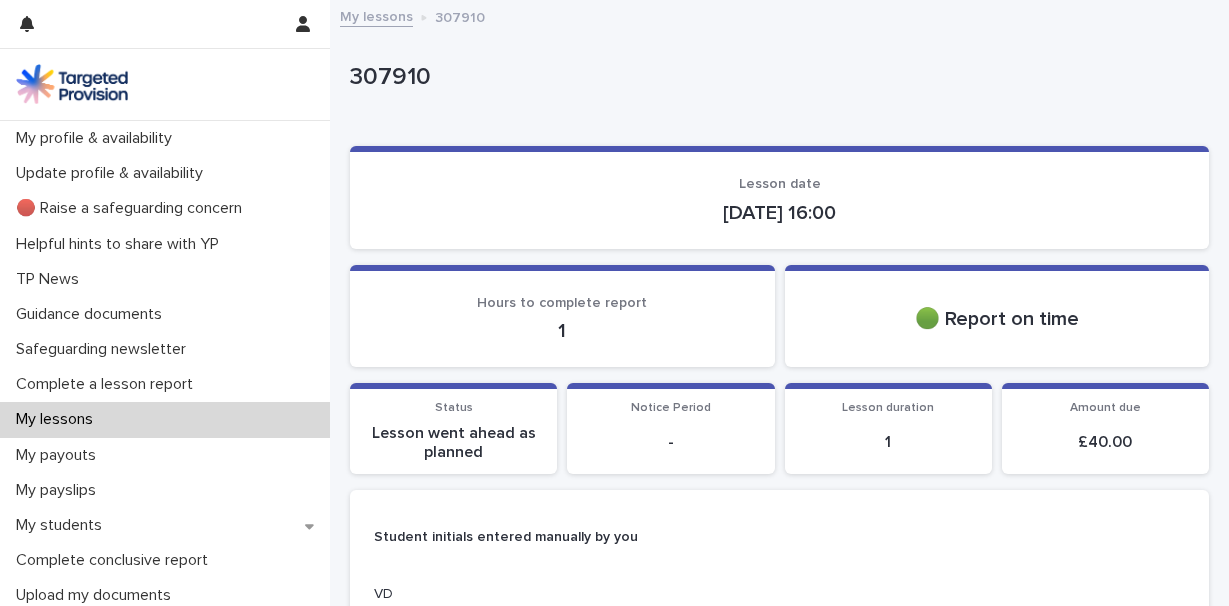 click on "My lessons" at bounding box center (376, 15) 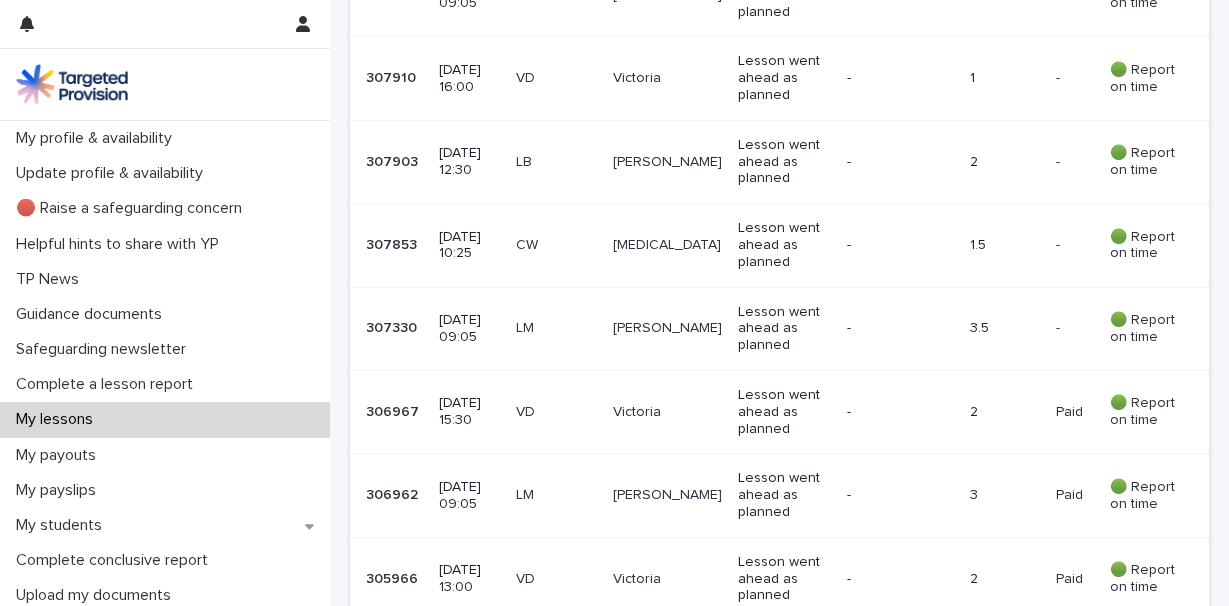 scroll, scrollTop: 1318, scrollLeft: 0, axis: vertical 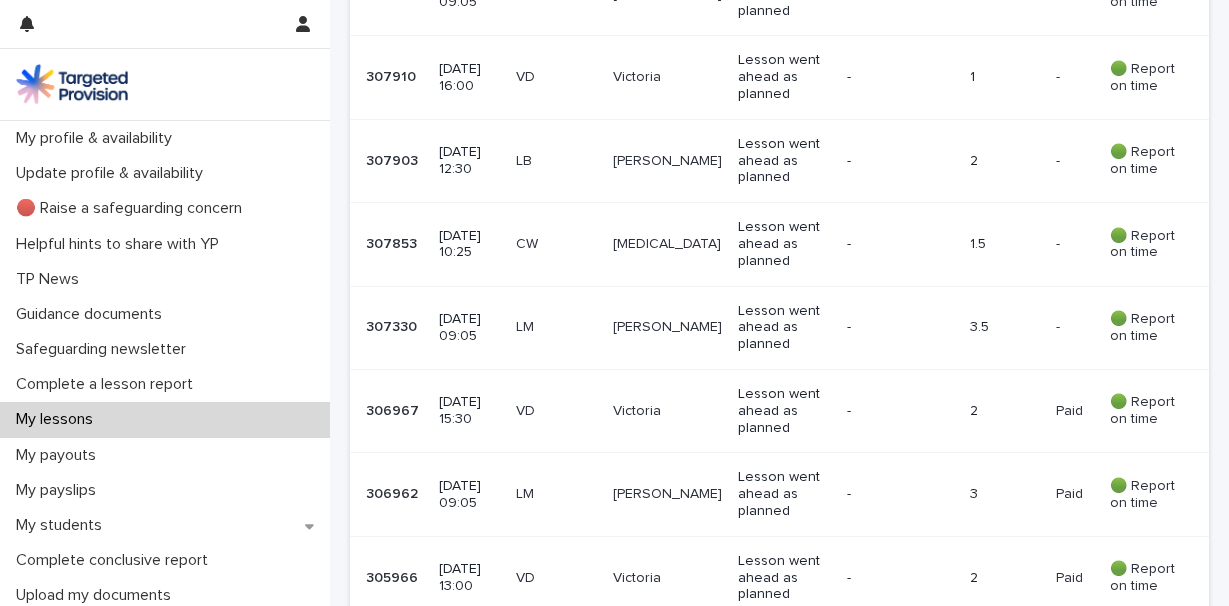 click on "Victoria" at bounding box center [667, 411] 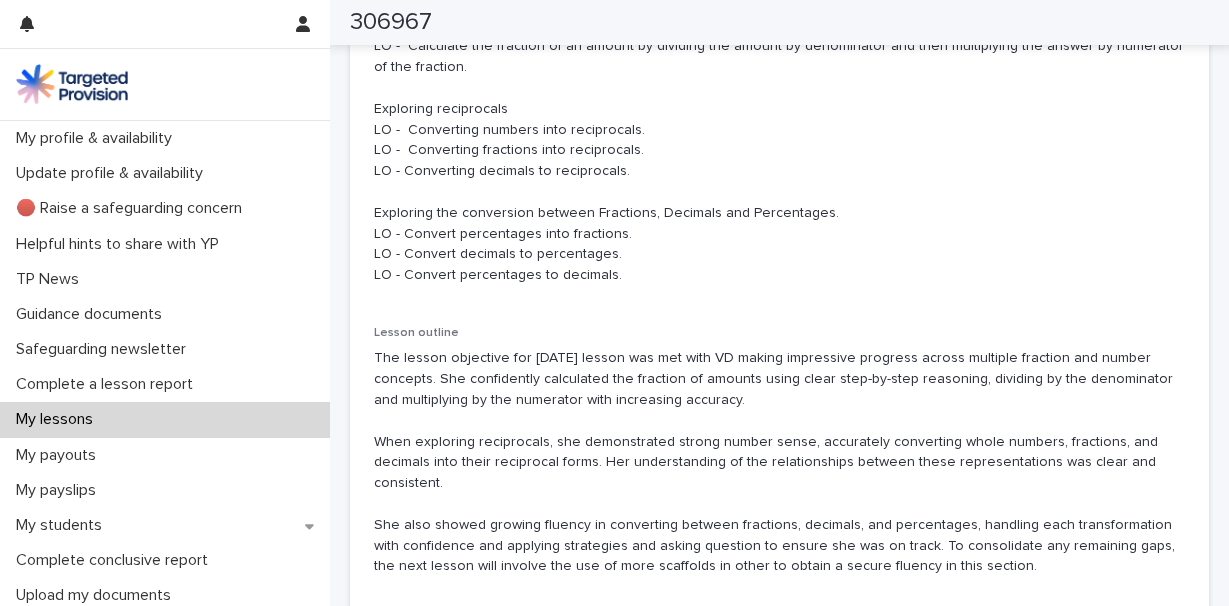 scroll, scrollTop: 0, scrollLeft: 0, axis: both 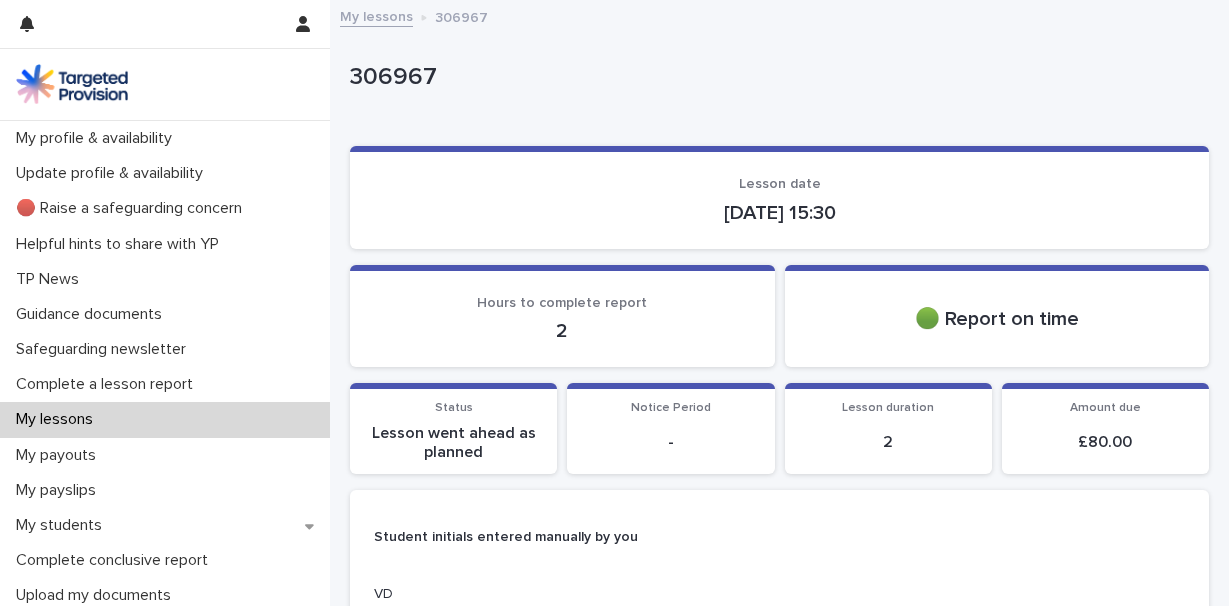 click on "My lessons" at bounding box center (376, 15) 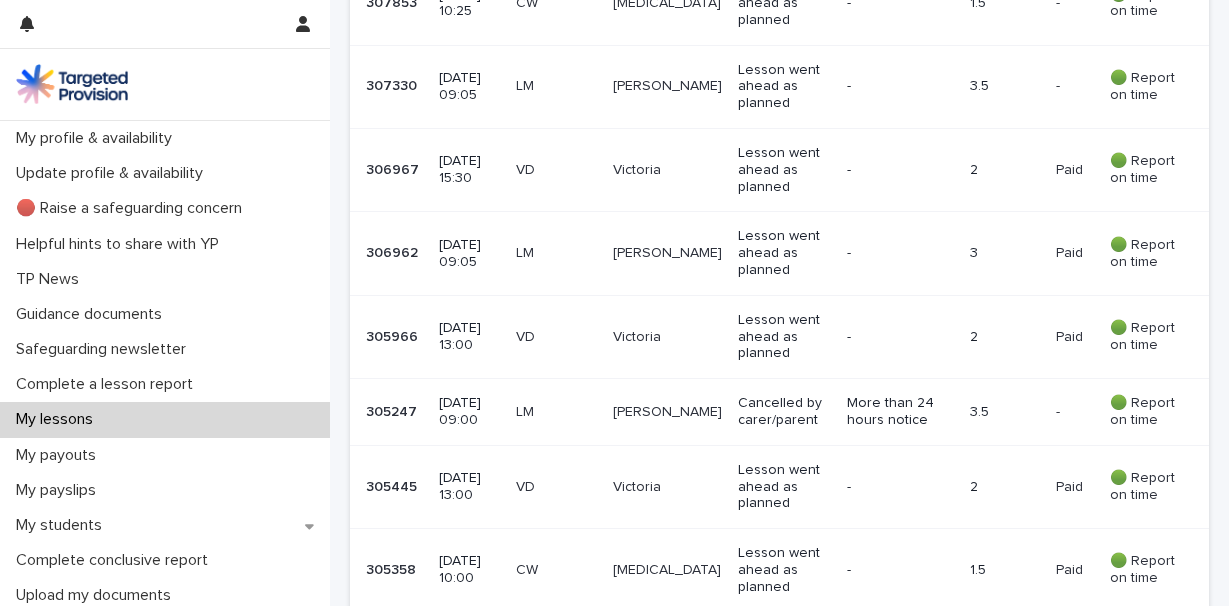 scroll, scrollTop: 1586, scrollLeft: 0, axis: vertical 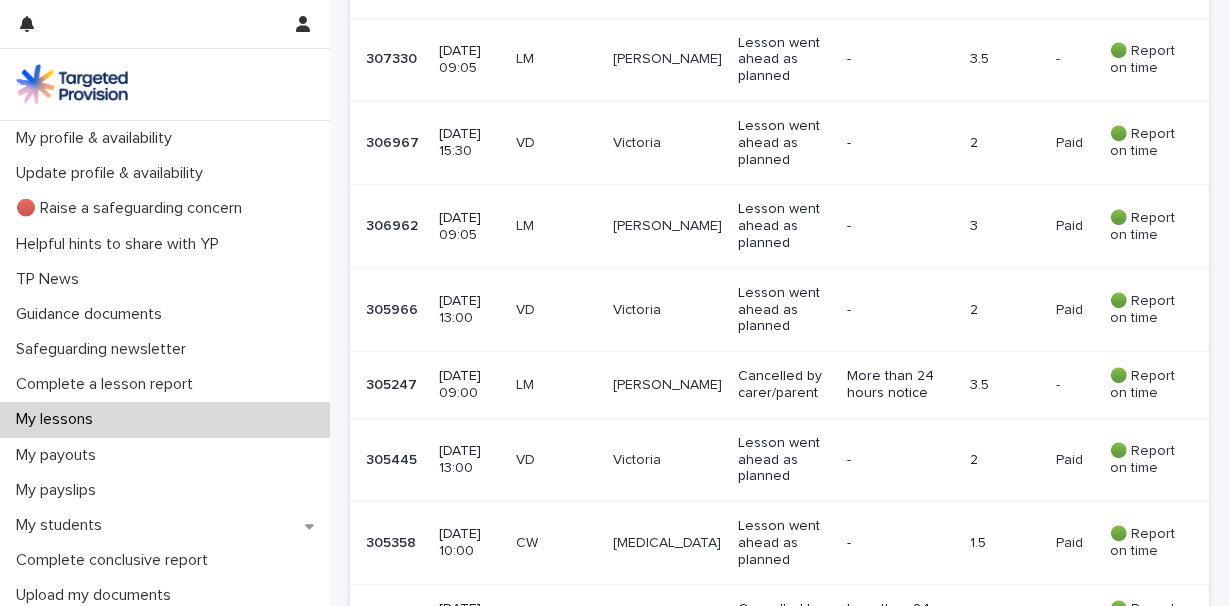 click on "VD" at bounding box center [556, 310] 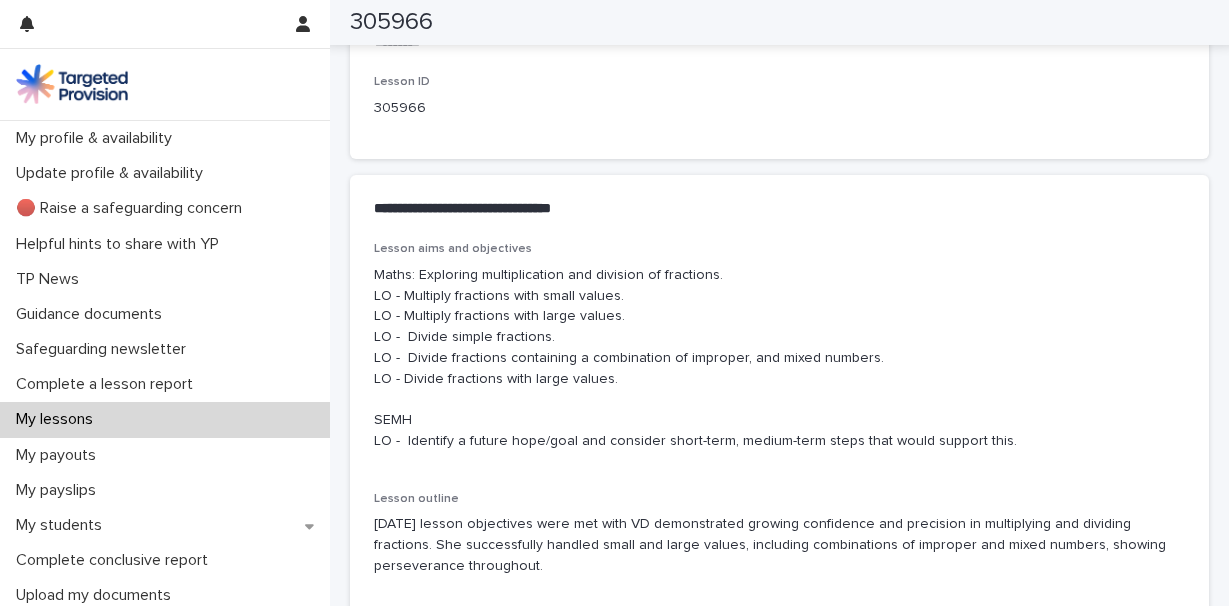 scroll, scrollTop: 1041, scrollLeft: 0, axis: vertical 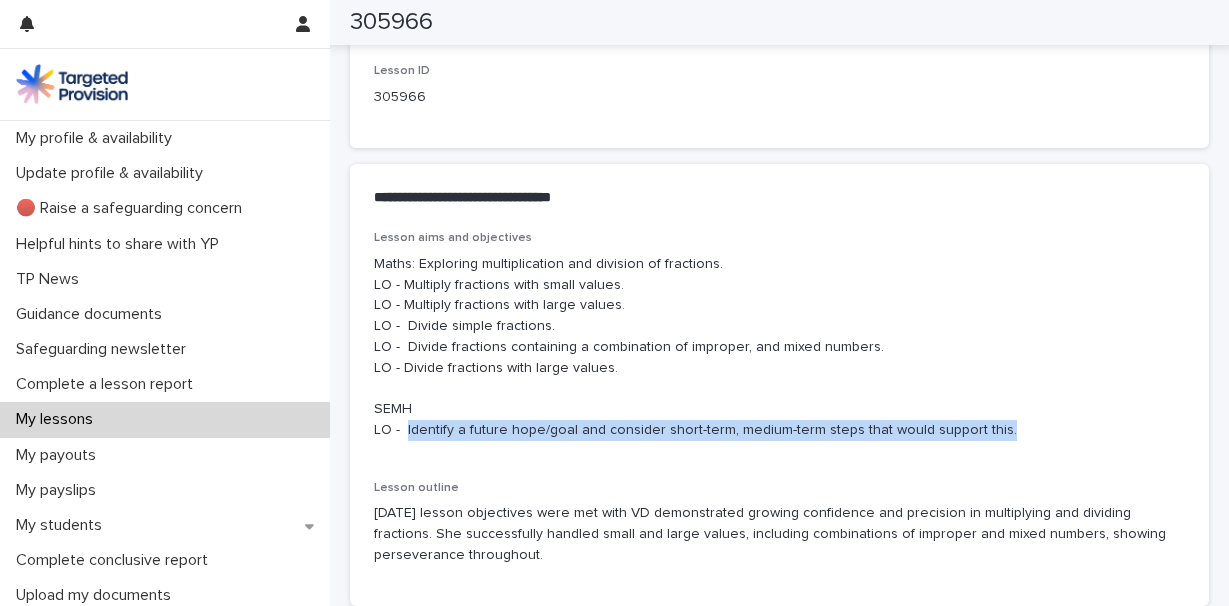 drag, startPoint x: 406, startPoint y: 429, endPoint x: 990, endPoint y: 436, distance: 584.04193 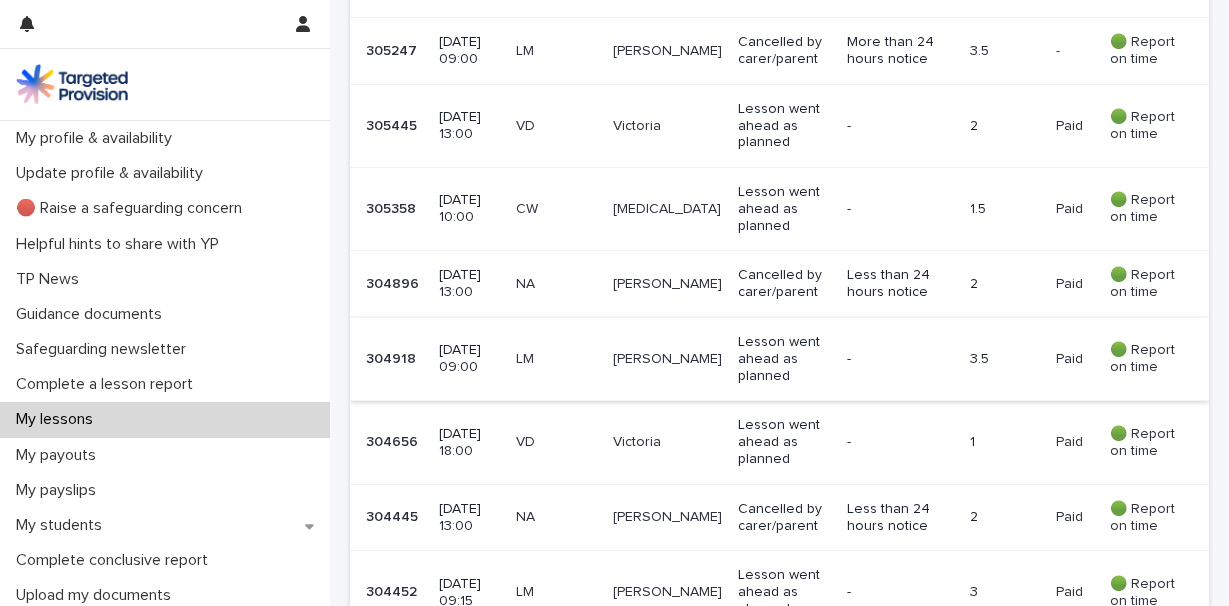 scroll, scrollTop: 1939, scrollLeft: 0, axis: vertical 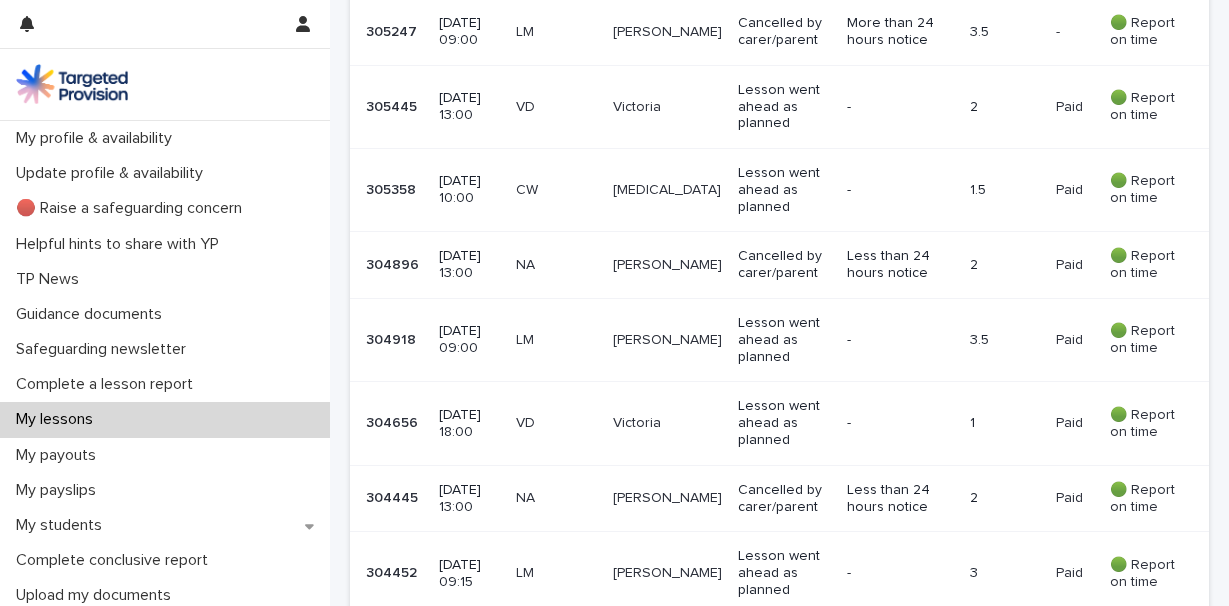 click on "VD" at bounding box center (556, 107) 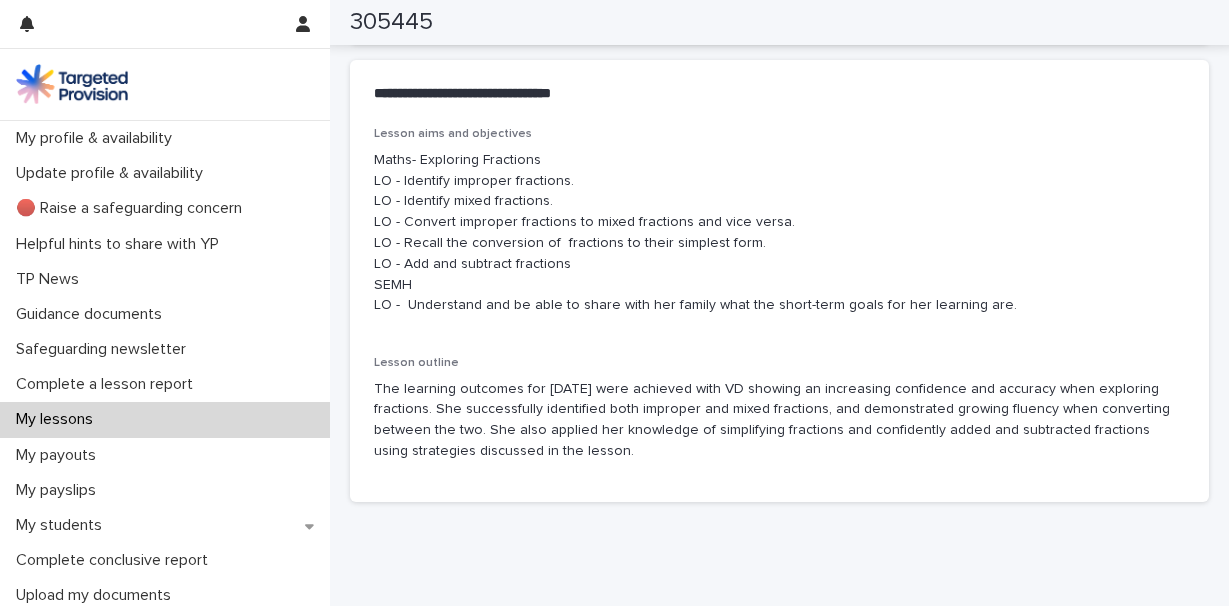 scroll, scrollTop: 1152, scrollLeft: 0, axis: vertical 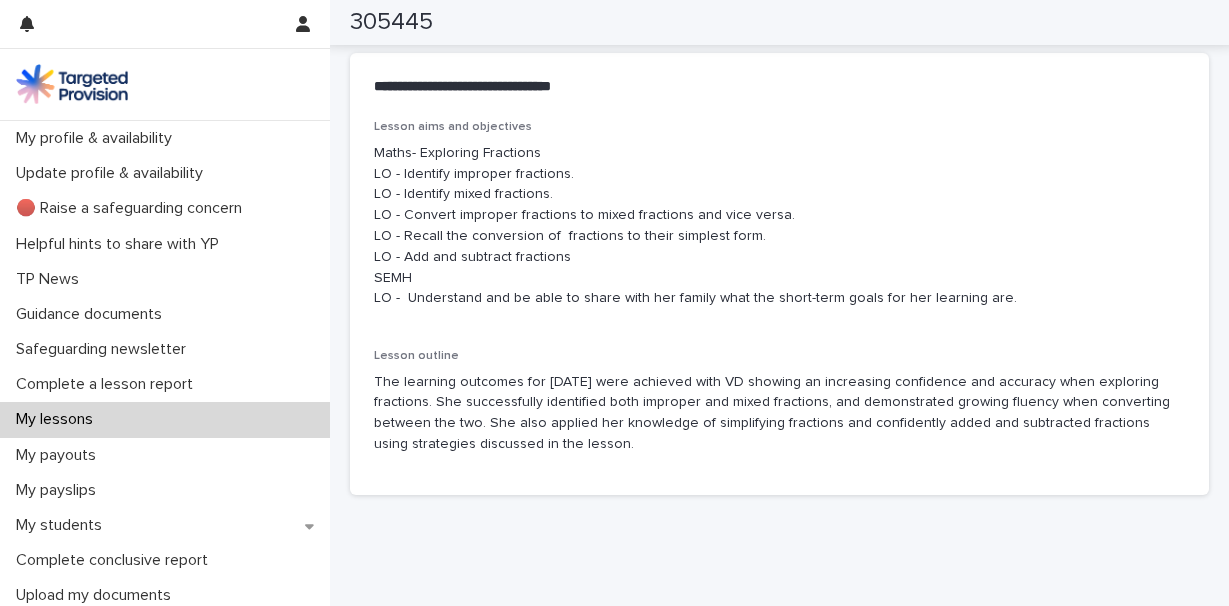 drag, startPoint x: 407, startPoint y: 317, endPoint x: 996, endPoint y: 313, distance: 589.0136 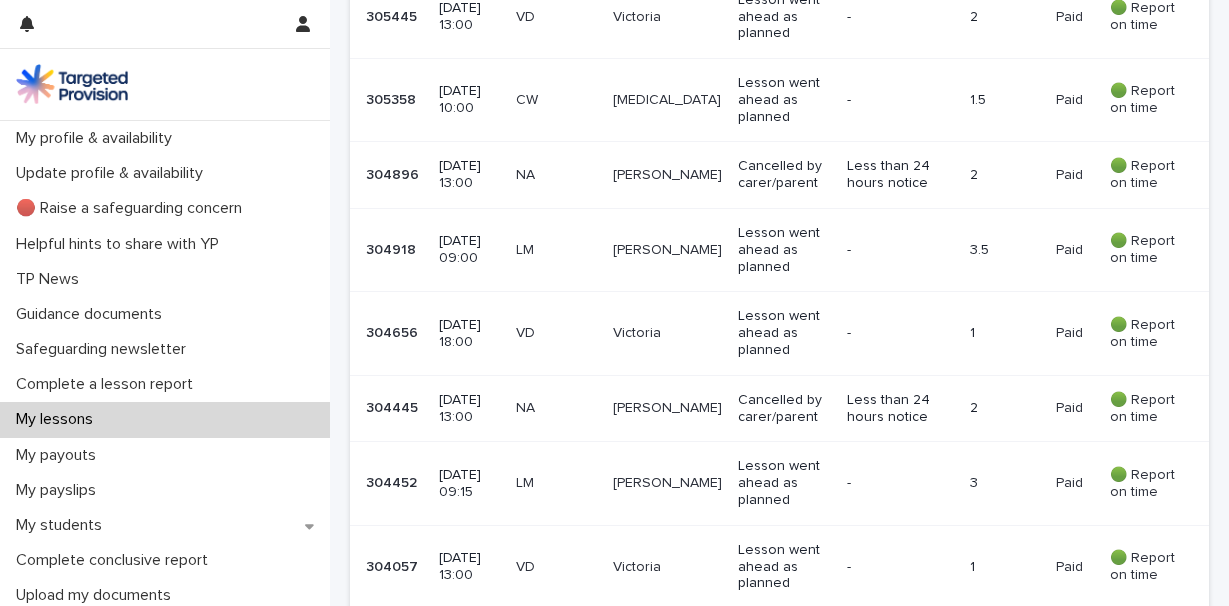 scroll, scrollTop: 2048, scrollLeft: 0, axis: vertical 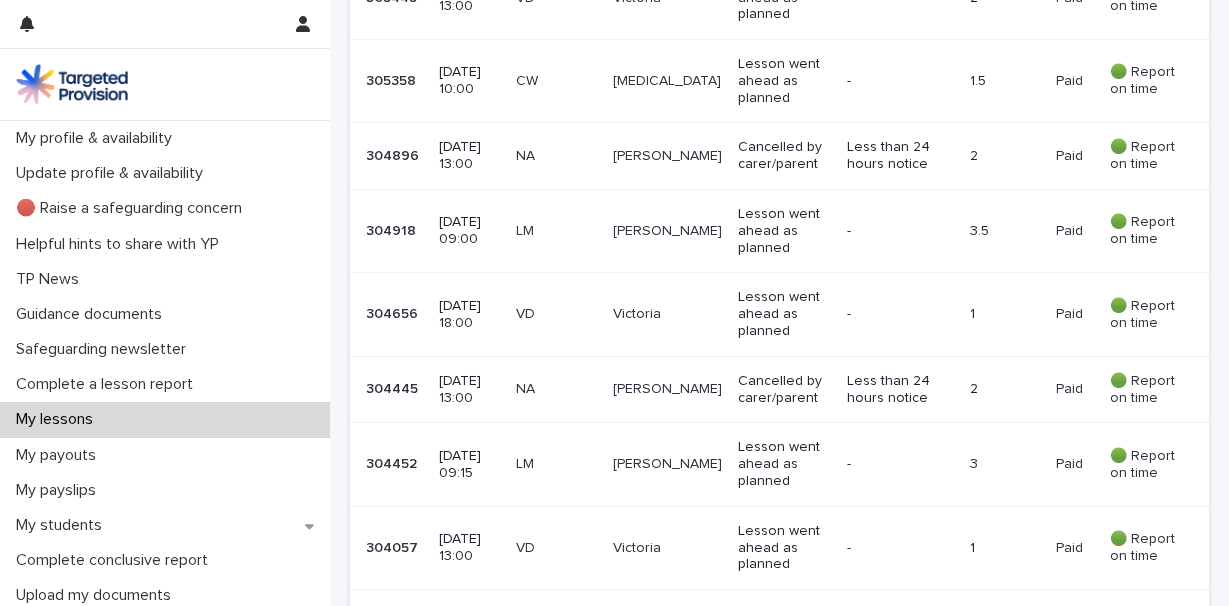 click on "VD" at bounding box center [556, 314] 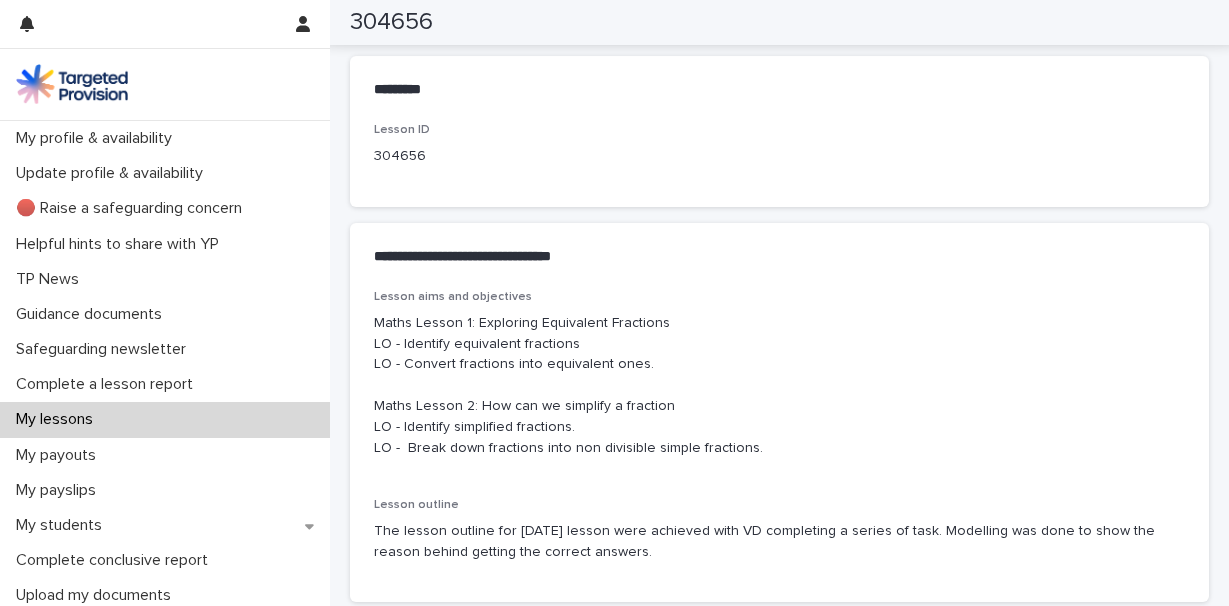 scroll, scrollTop: 975, scrollLeft: 0, axis: vertical 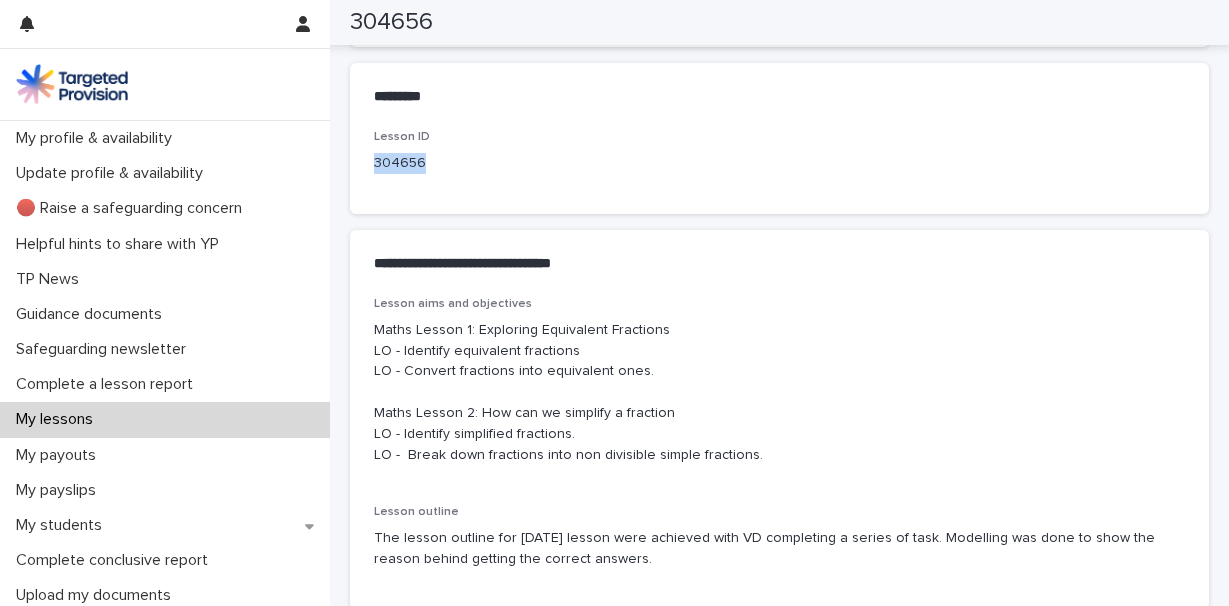 drag, startPoint x: 375, startPoint y: 157, endPoint x: 466, endPoint y: 151, distance: 91.197586 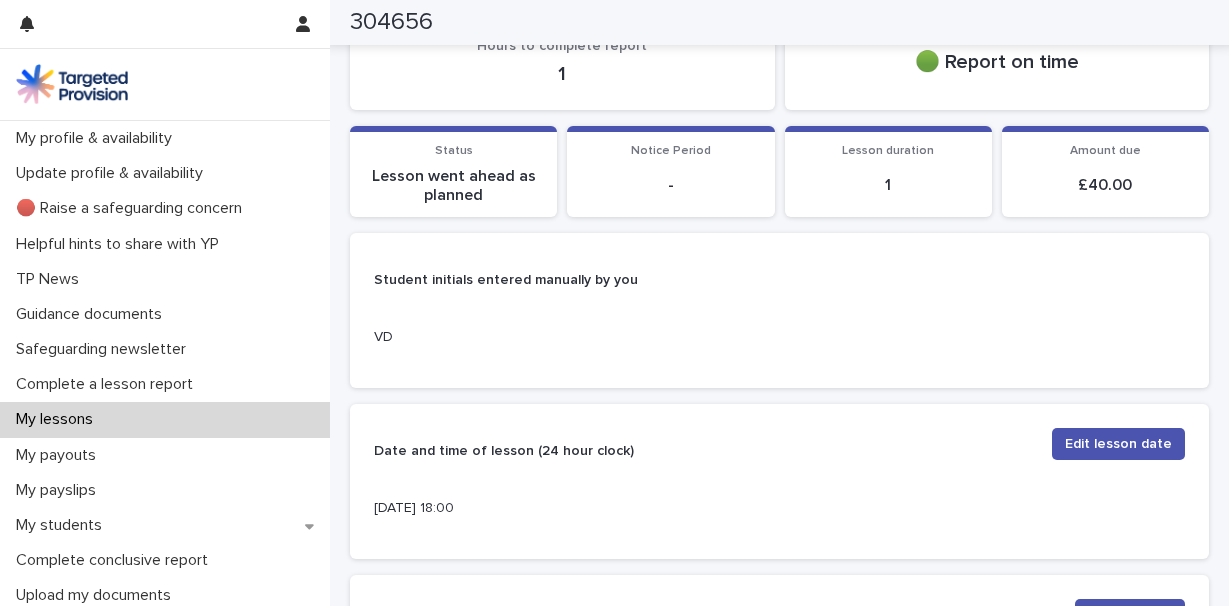 scroll, scrollTop: 0, scrollLeft: 0, axis: both 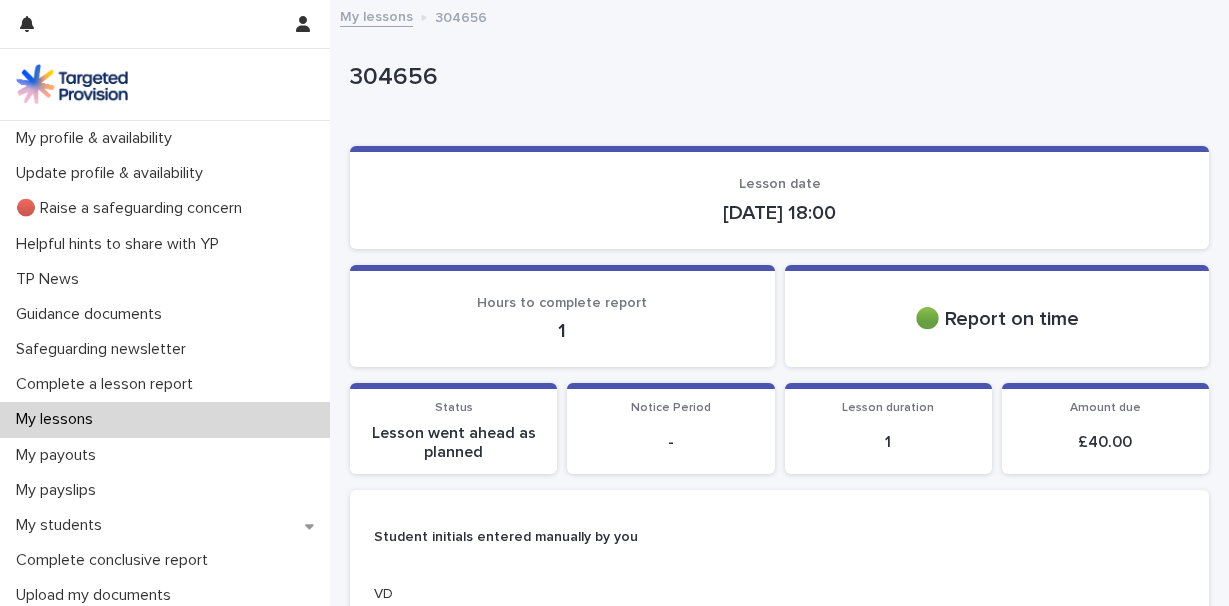 click on "My lessons" at bounding box center (376, 15) 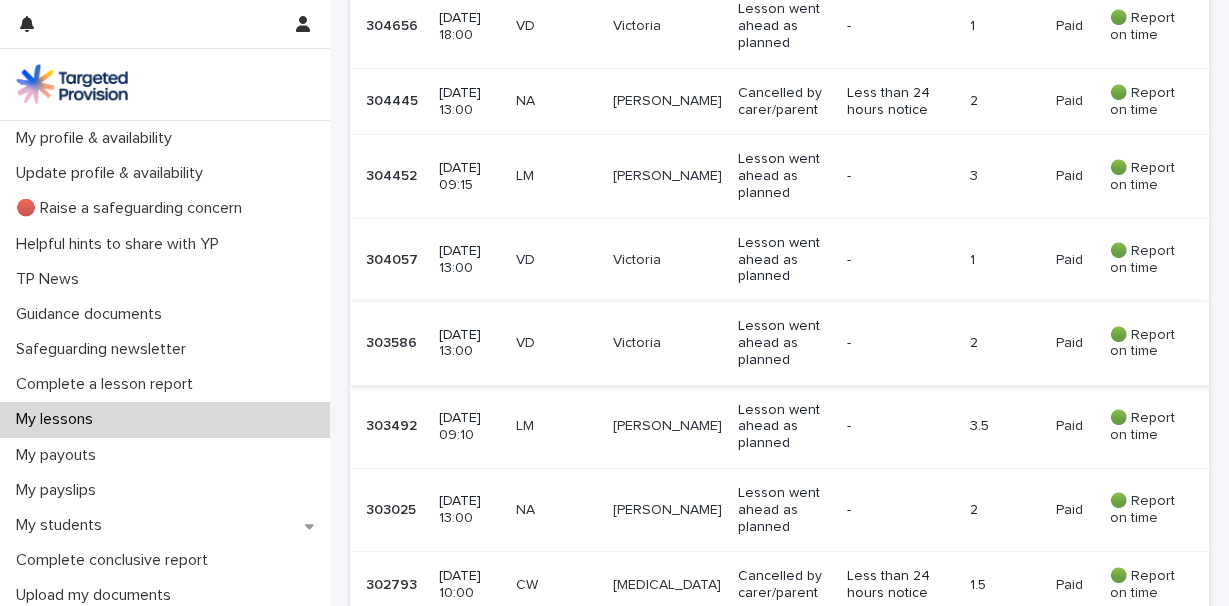 scroll, scrollTop: 2347, scrollLeft: 0, axis: vertical 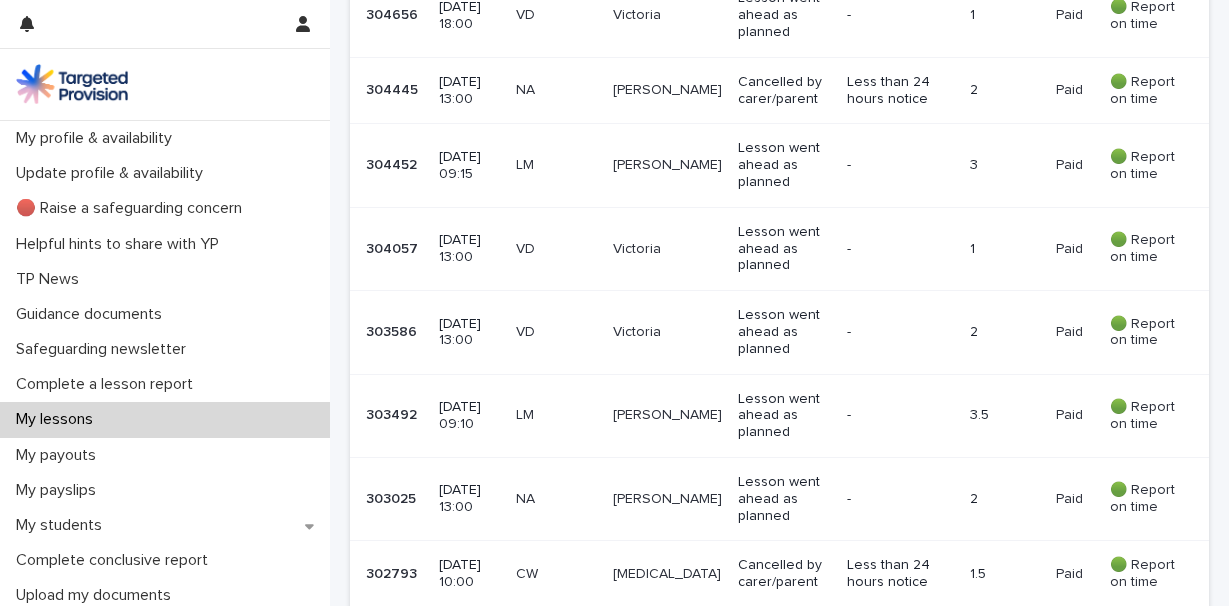 click on "[DATE] 13:00" at bounding box center (469, 249) 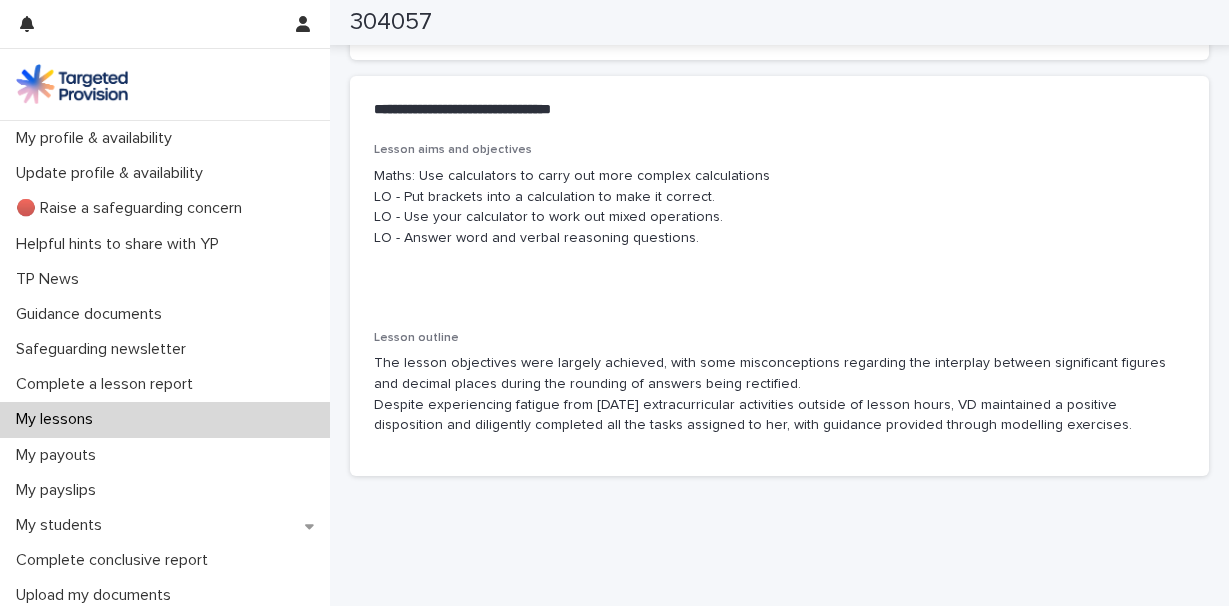 scroll, scrollTop: 1124, scrollLeft: 0, axis: vertical 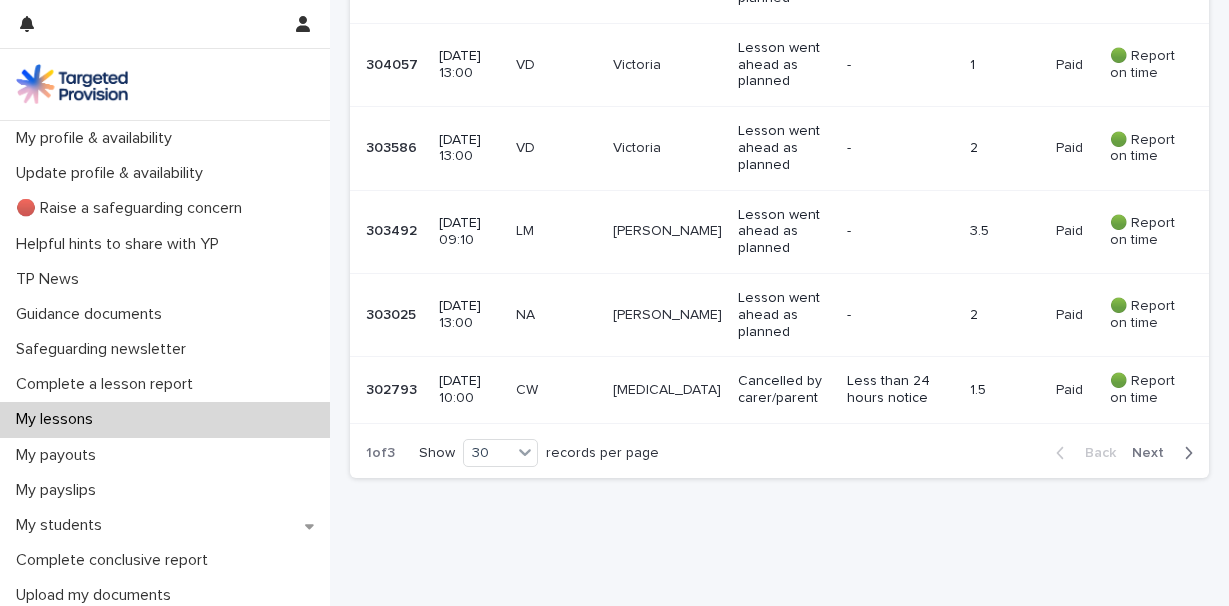 click on "VD" at bounding box center [556, 148] 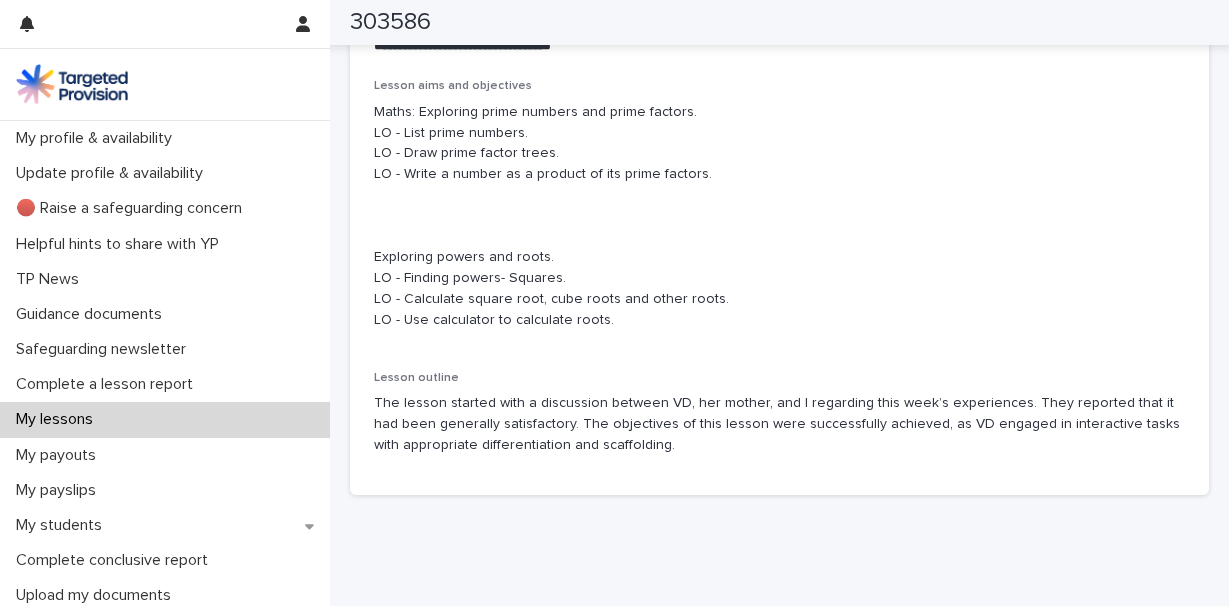 scroll, scrollTop: 1192, scrollLeft: 0, axis: vertical 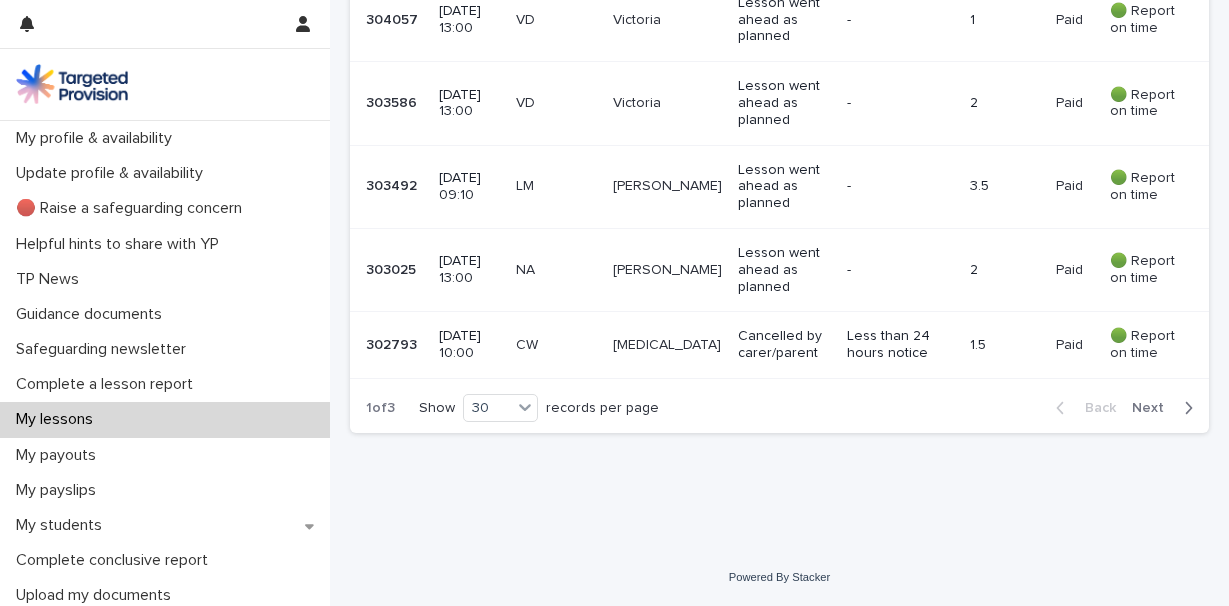 click on "Next" at bounding box center [1154, 408] 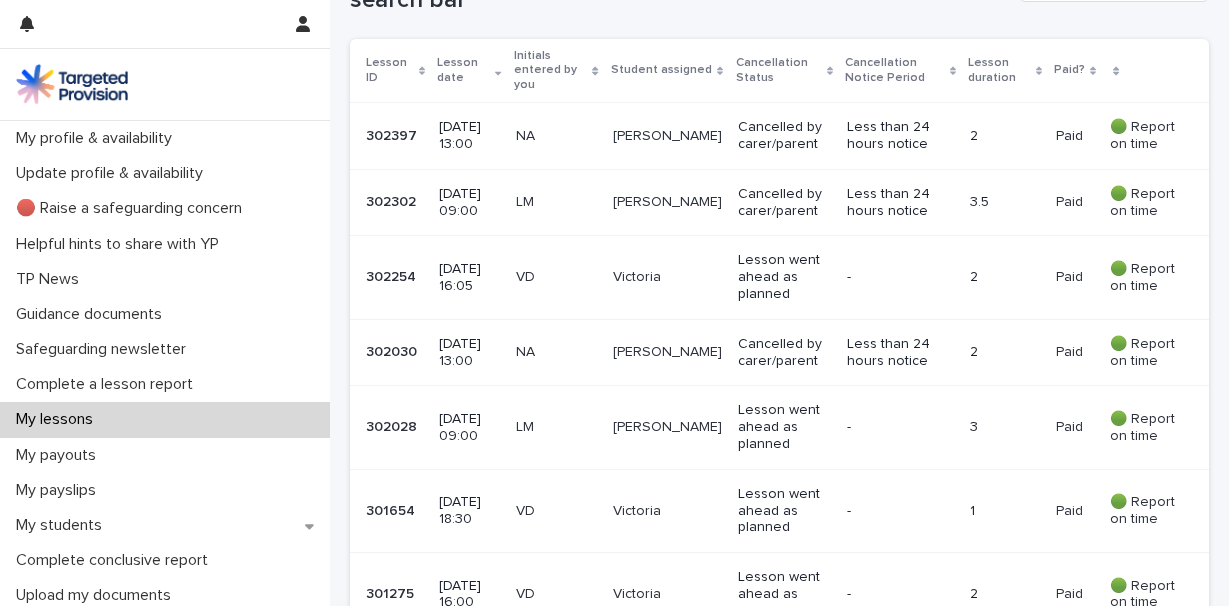 scroll, scrollTop: 478, scrollLeft: 0, axis: vertical 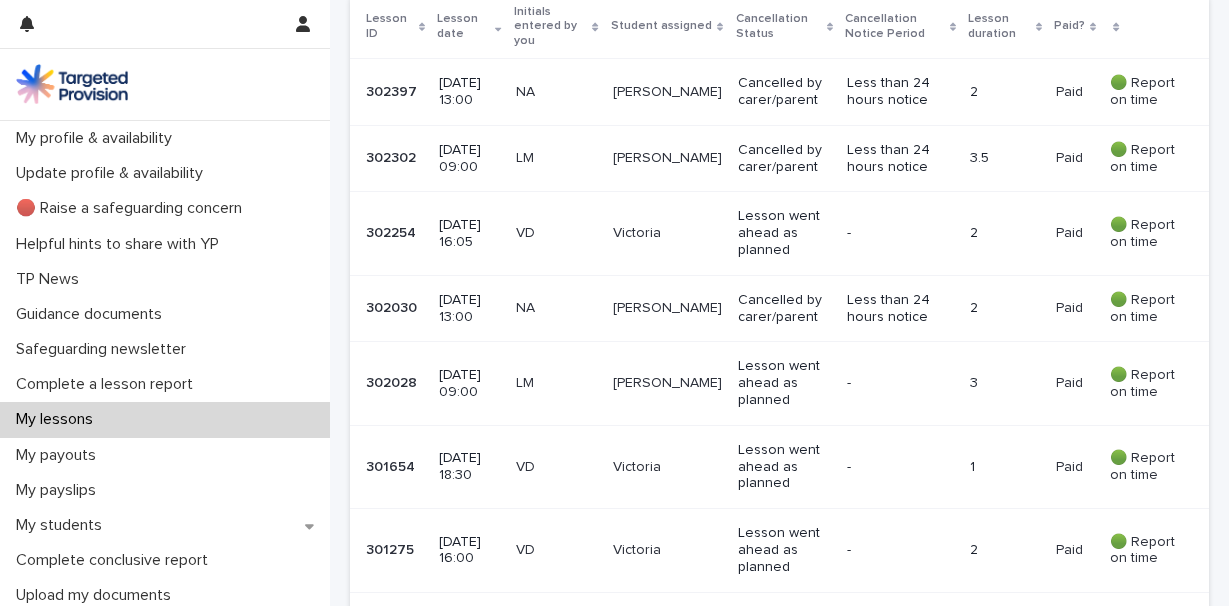 click on "VD" at bounding box center (556, 233) 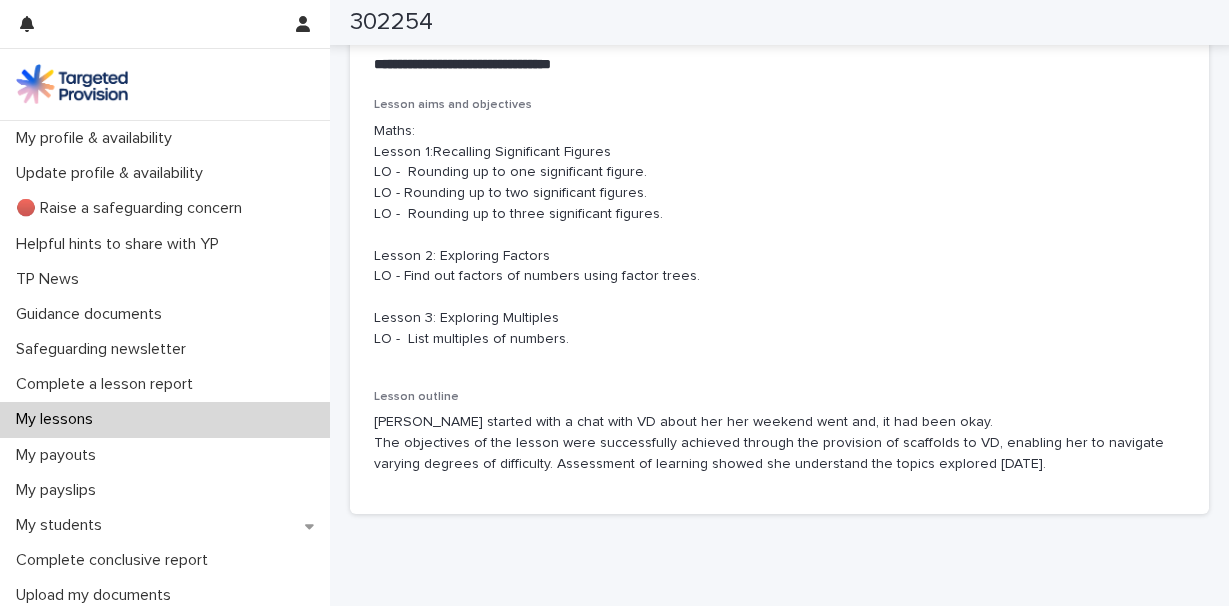 scroll, scrollTop: 1164, scrollLeft: 0, axis: vertical 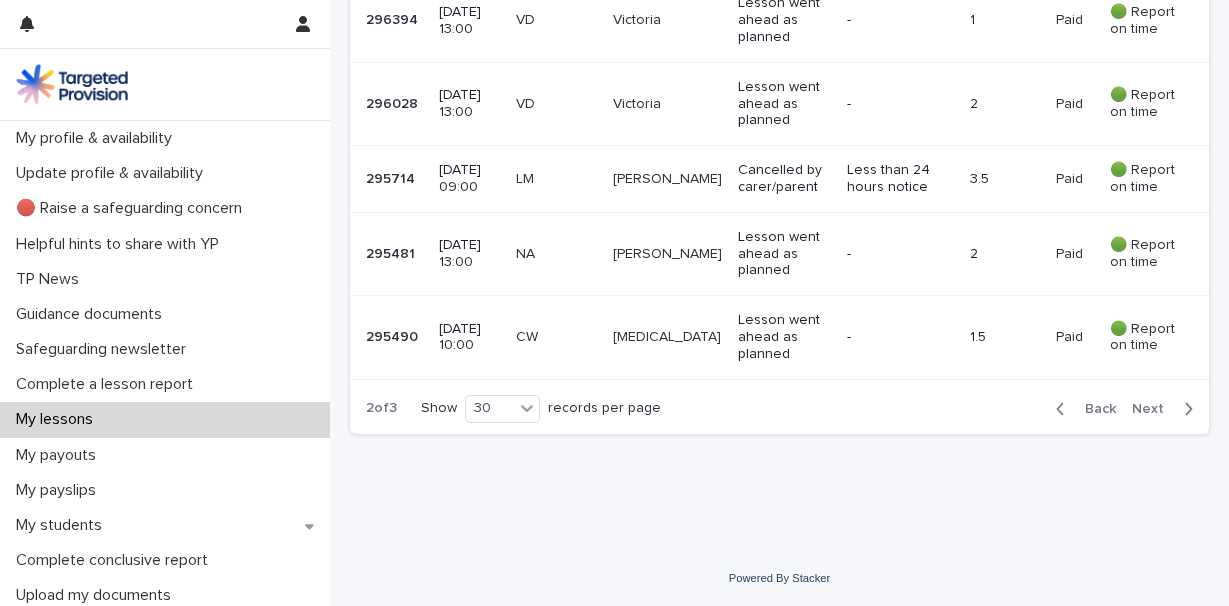 click at bounding box center (1184, 409) 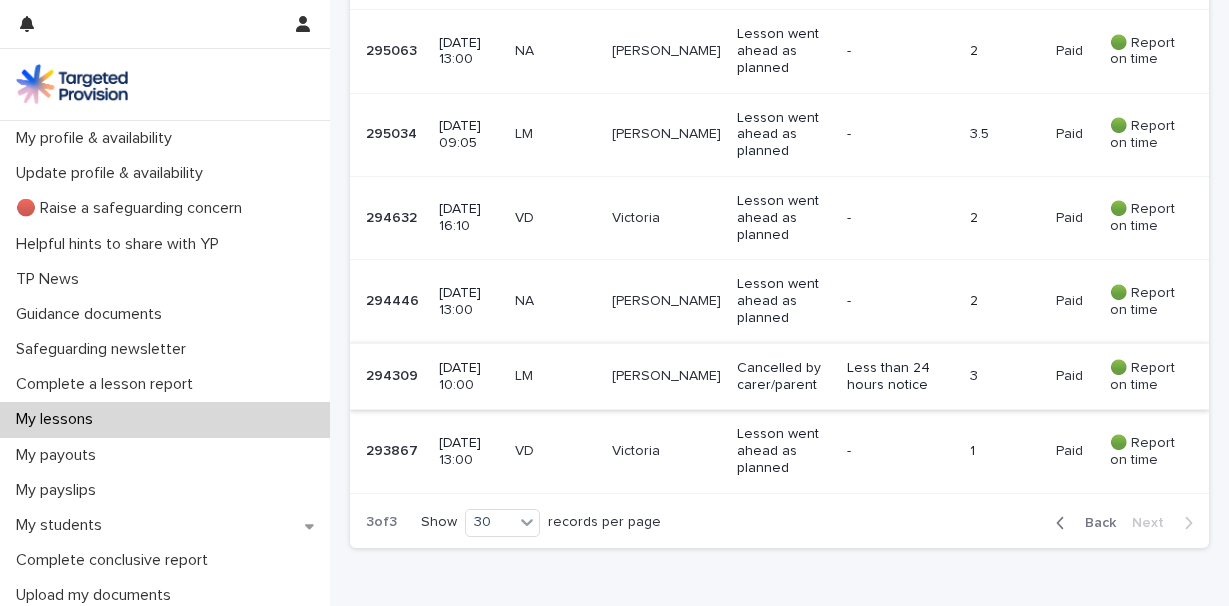 scroll, scrollTop: 536, scrollLeft: 0, axis: vertical 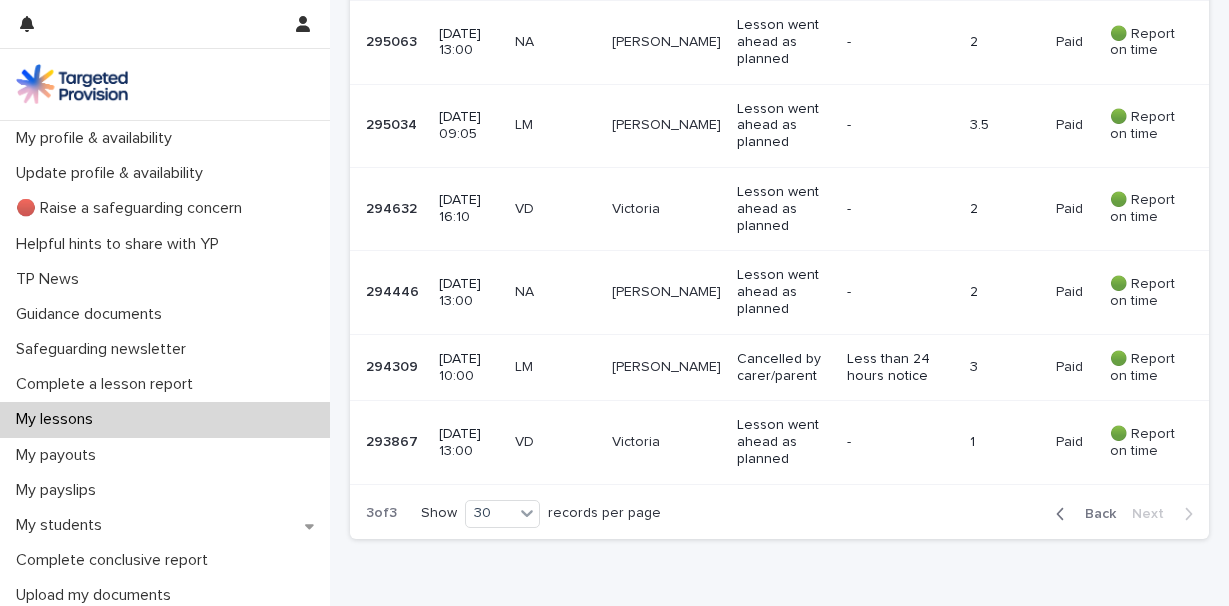click on "[DATE] 16:10" at bounding box center (469, 209) 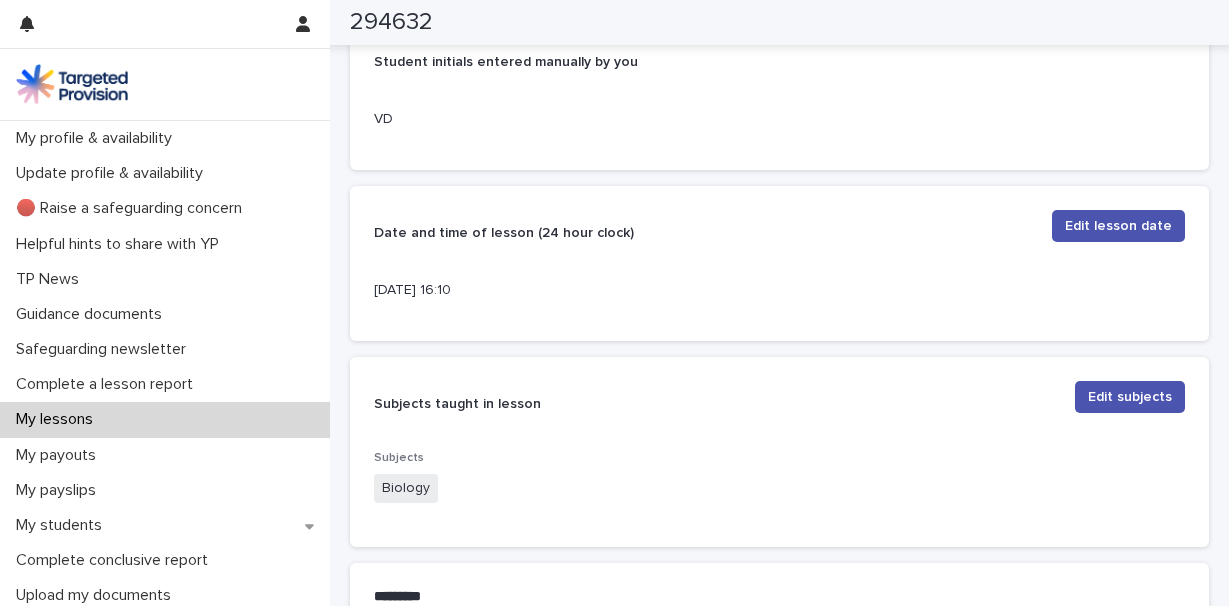 scroll, scrollTop: 0, scrollLeft: 0, axis: both 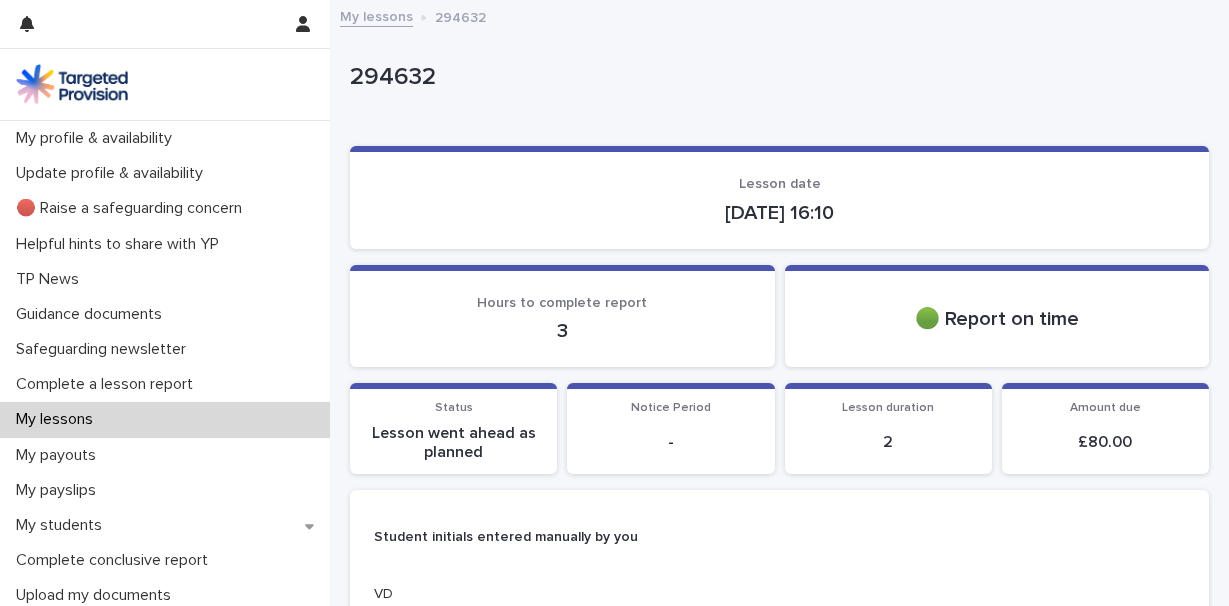 click on "My lessons" at bounding box center [376, 15] 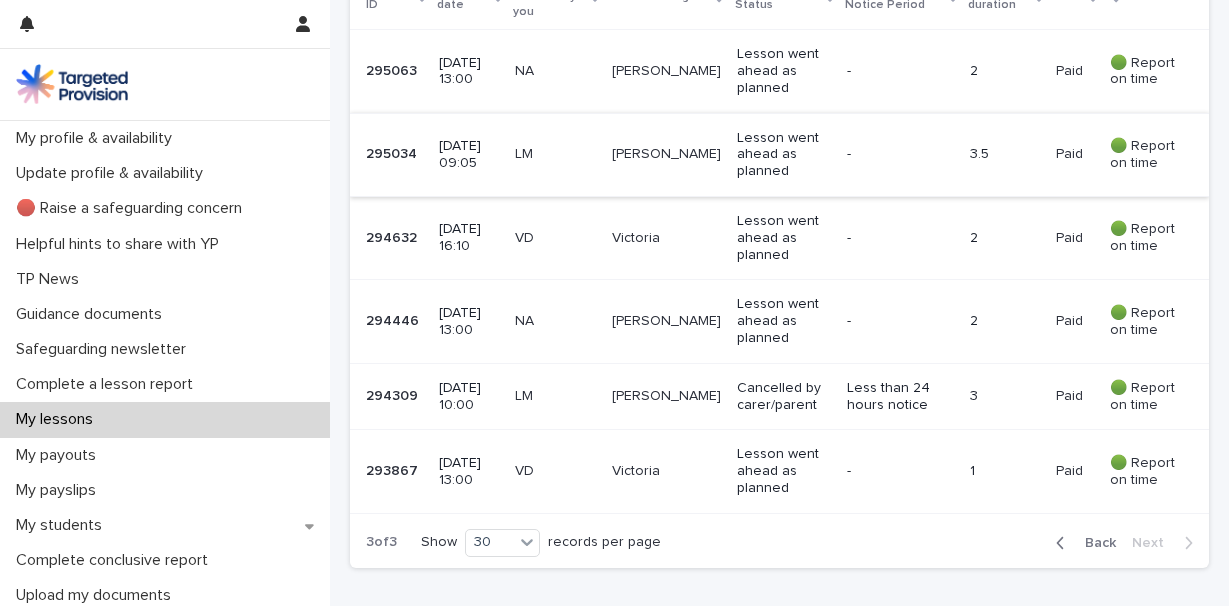 scroll, scrollTop: 641, scrollLeft: 0, axis: vertical 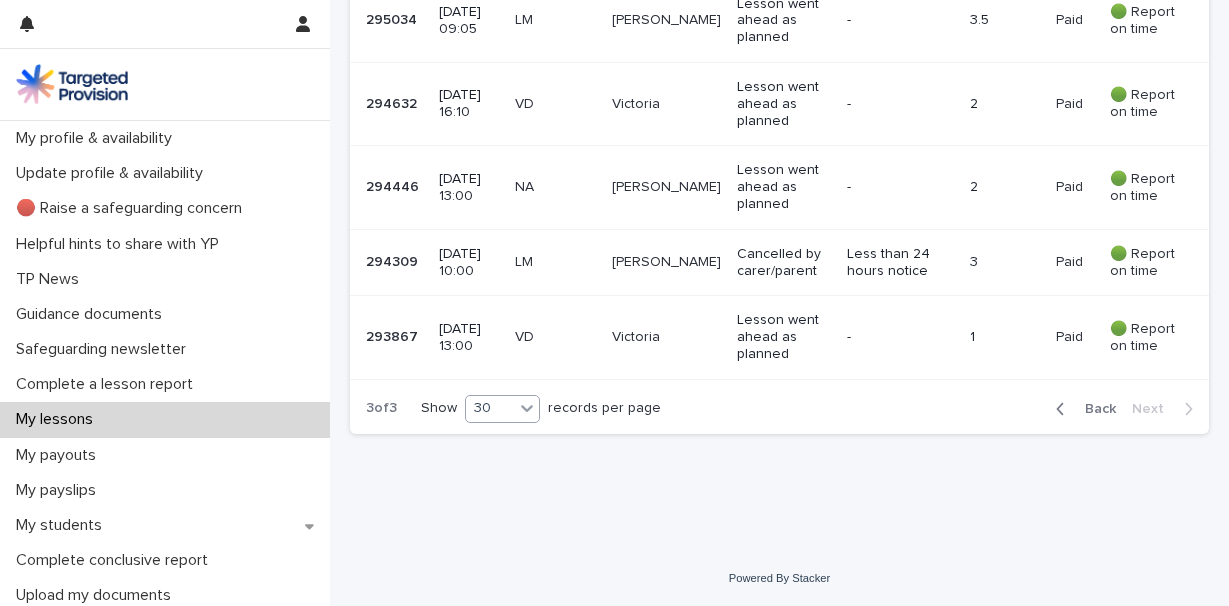 click 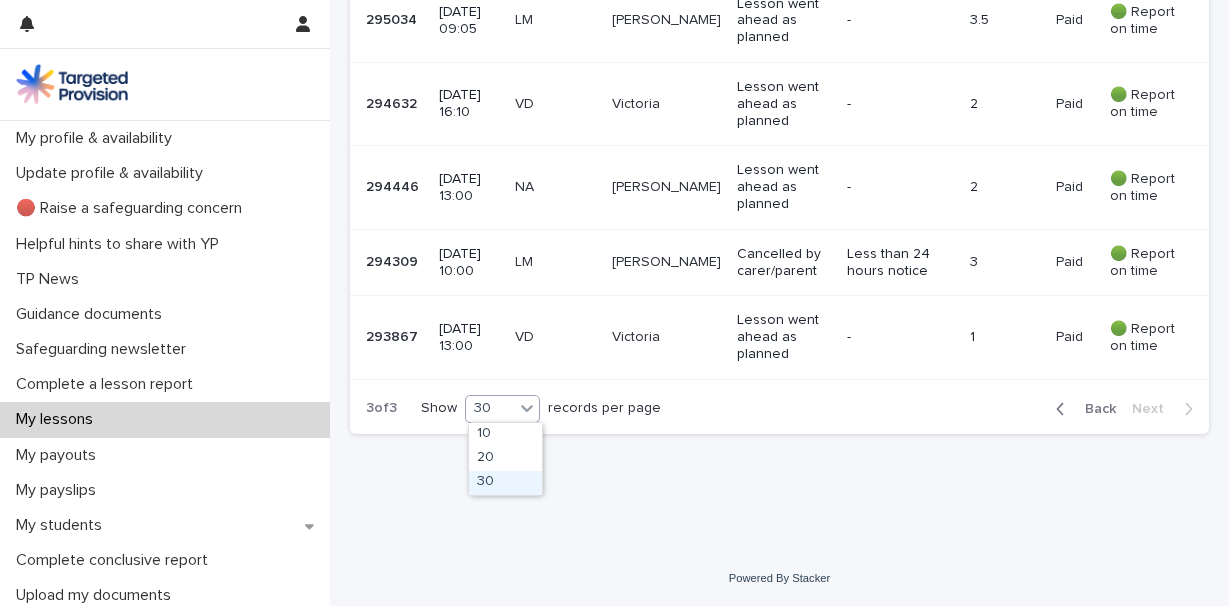 click on "30" at bounding box center (505, 483) 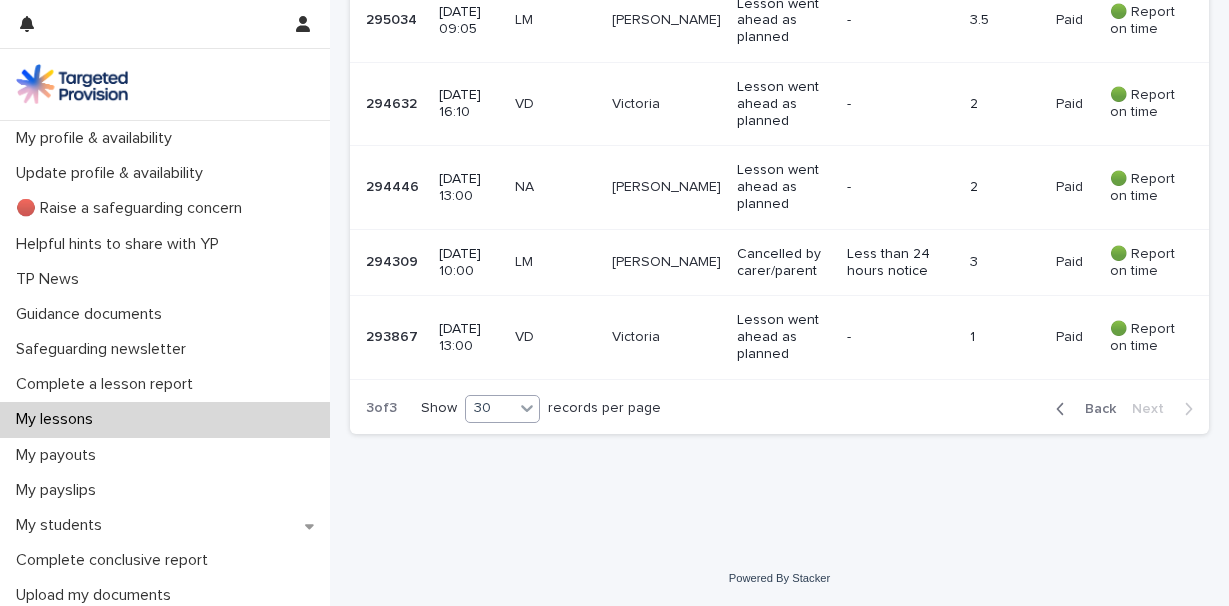 click on "[DATE] 13:00" at bounding box center (469, 338) 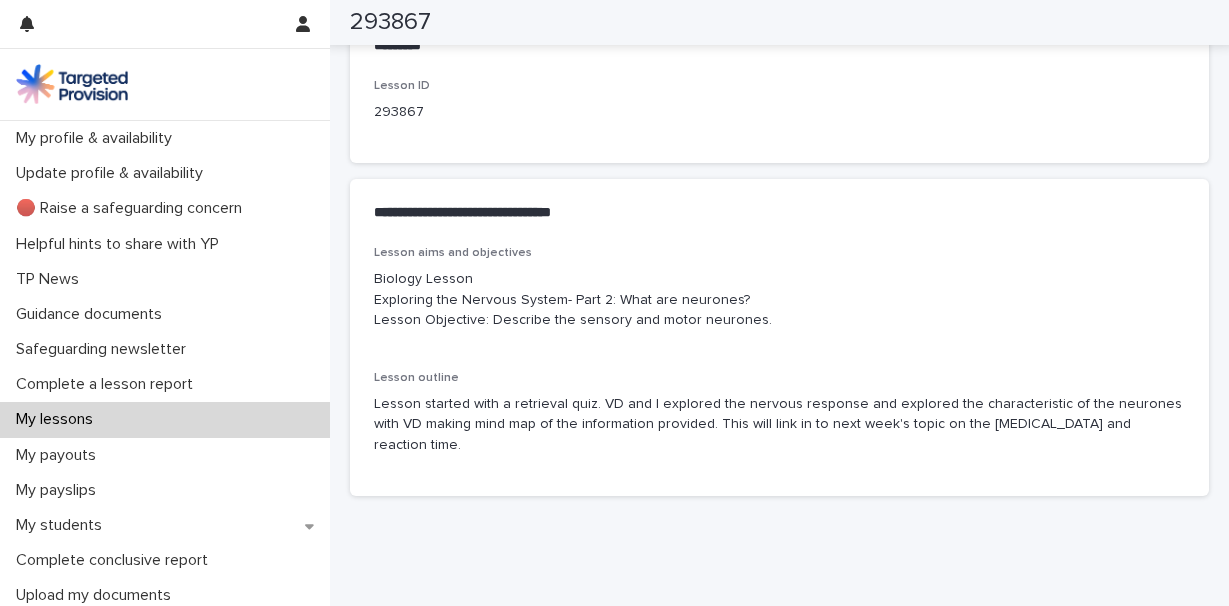 scroll, scrollTop: 1025, scrollLeft: 0, axis: vertical 